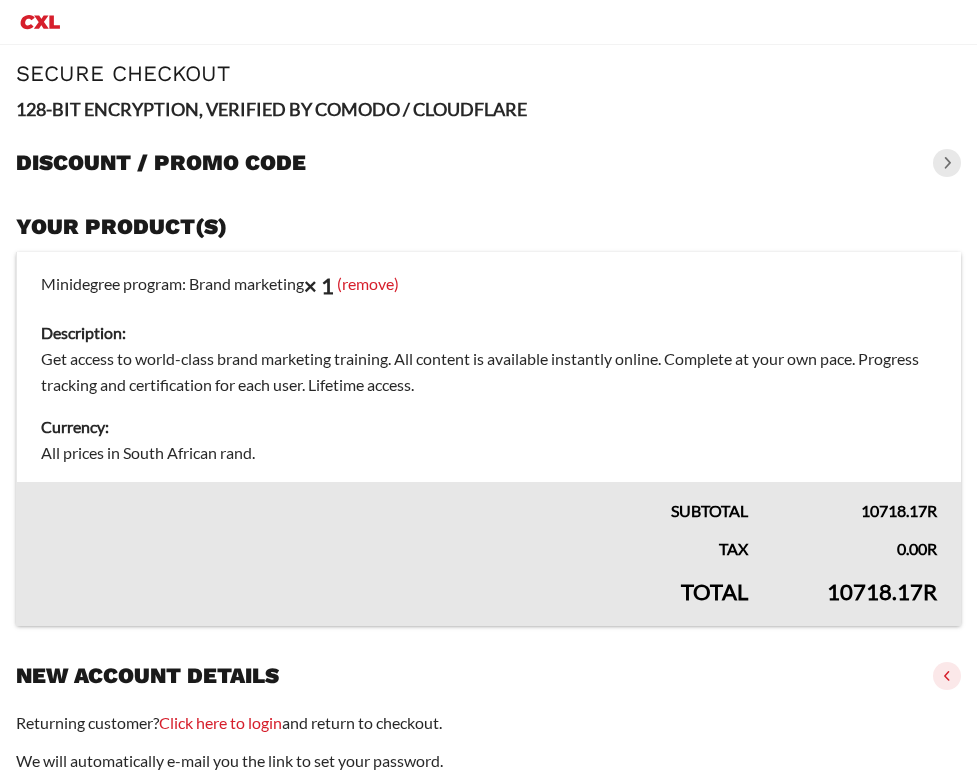 scroll, scrollTop: 0, scrollLeft: 0, axis: both 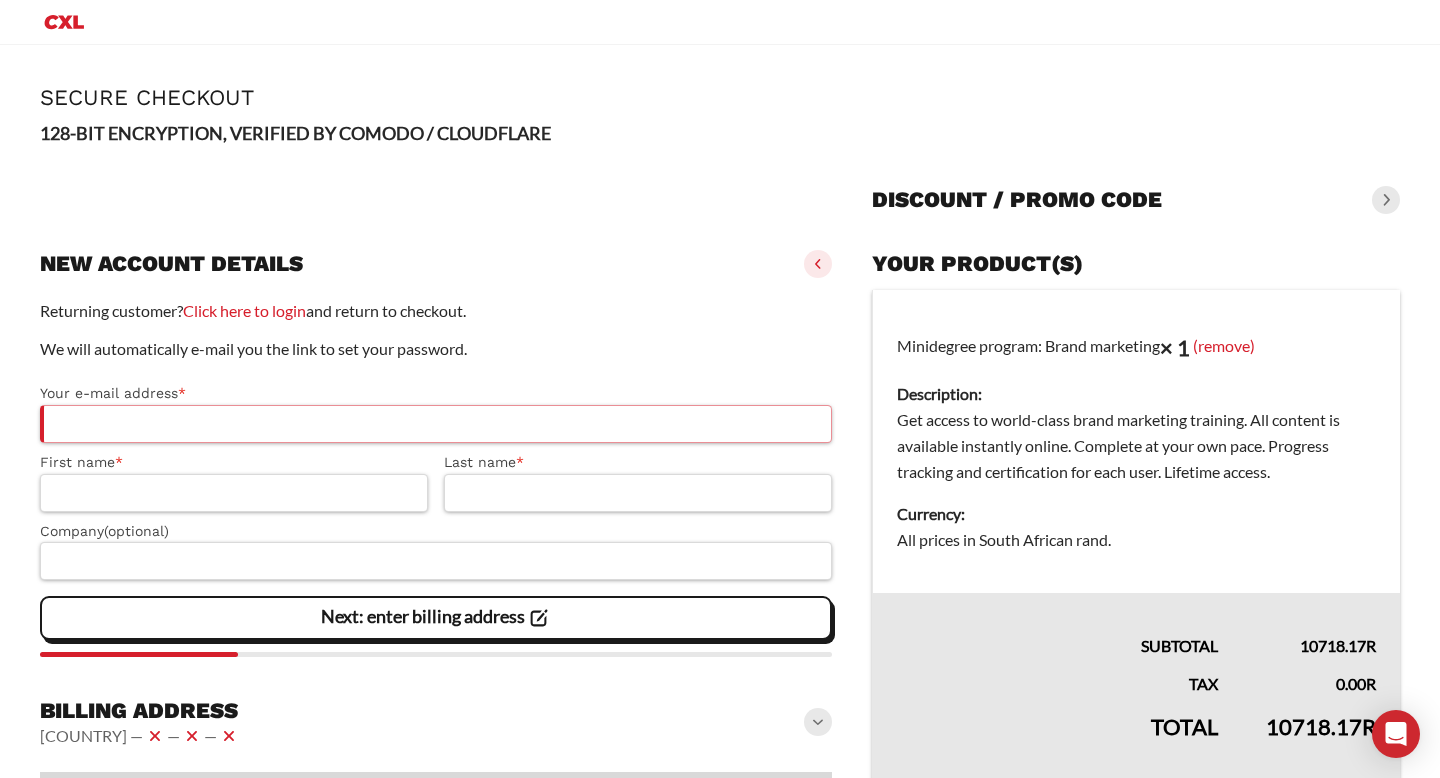click on "Your e-mail address  *" at bounding box center [436, 424] 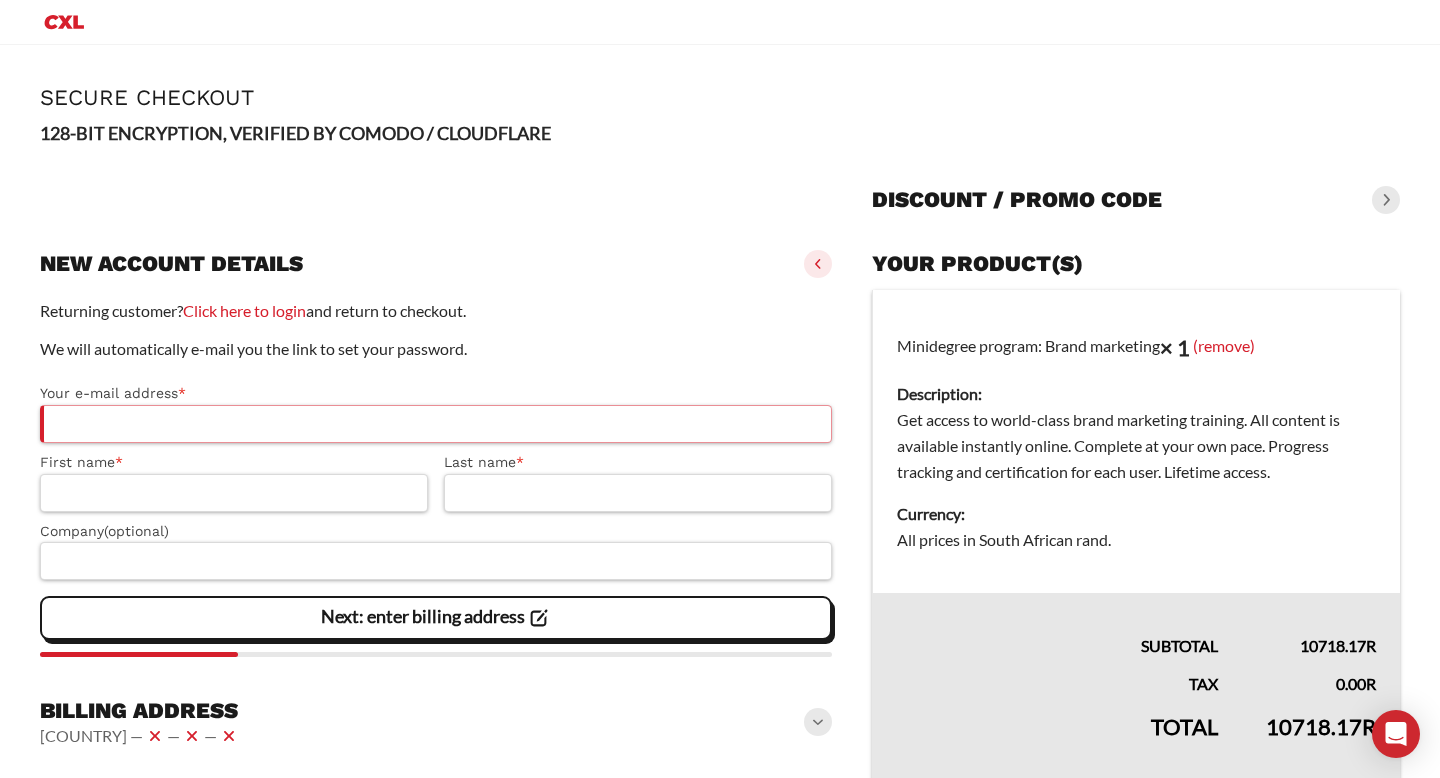 type on "**********" 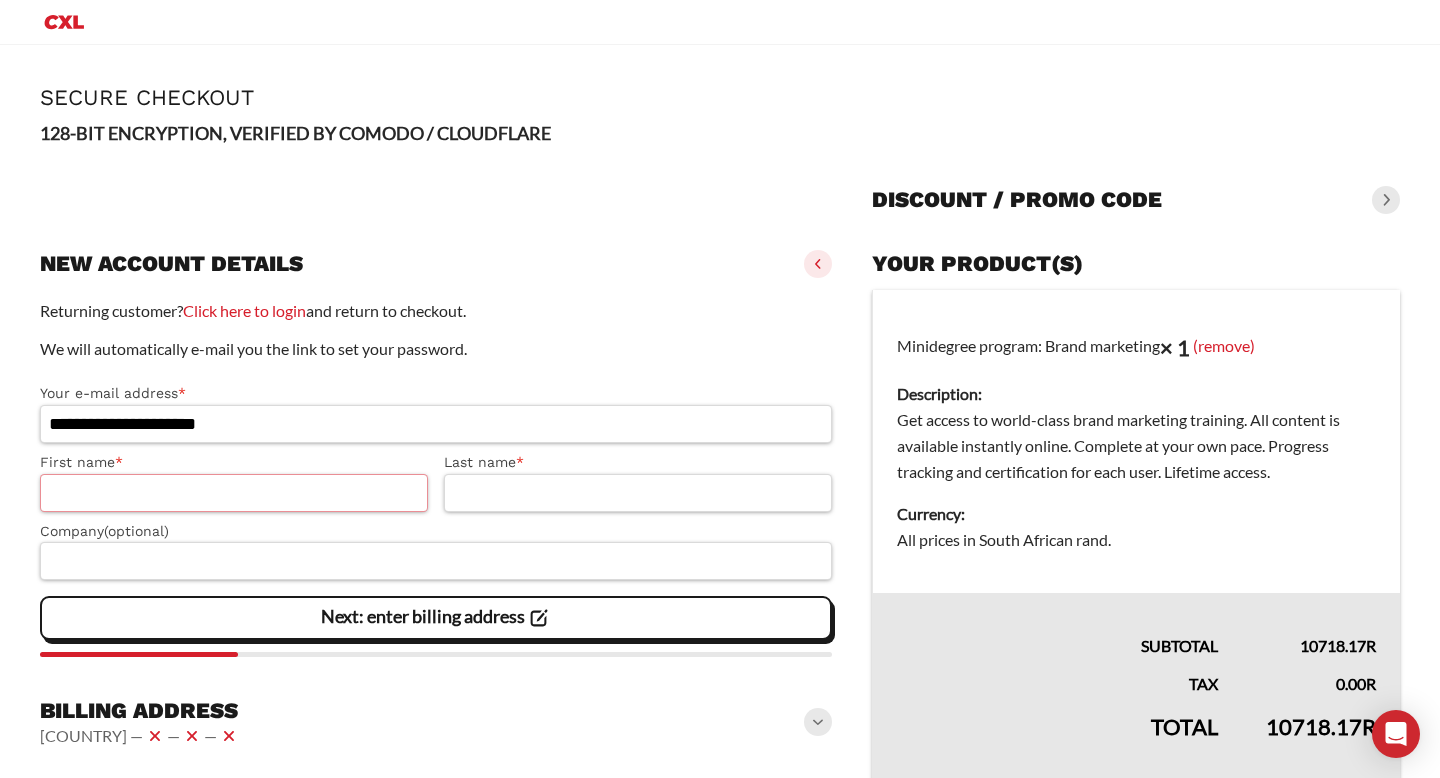 click on "First name  *" at bounding box center (234, 493) 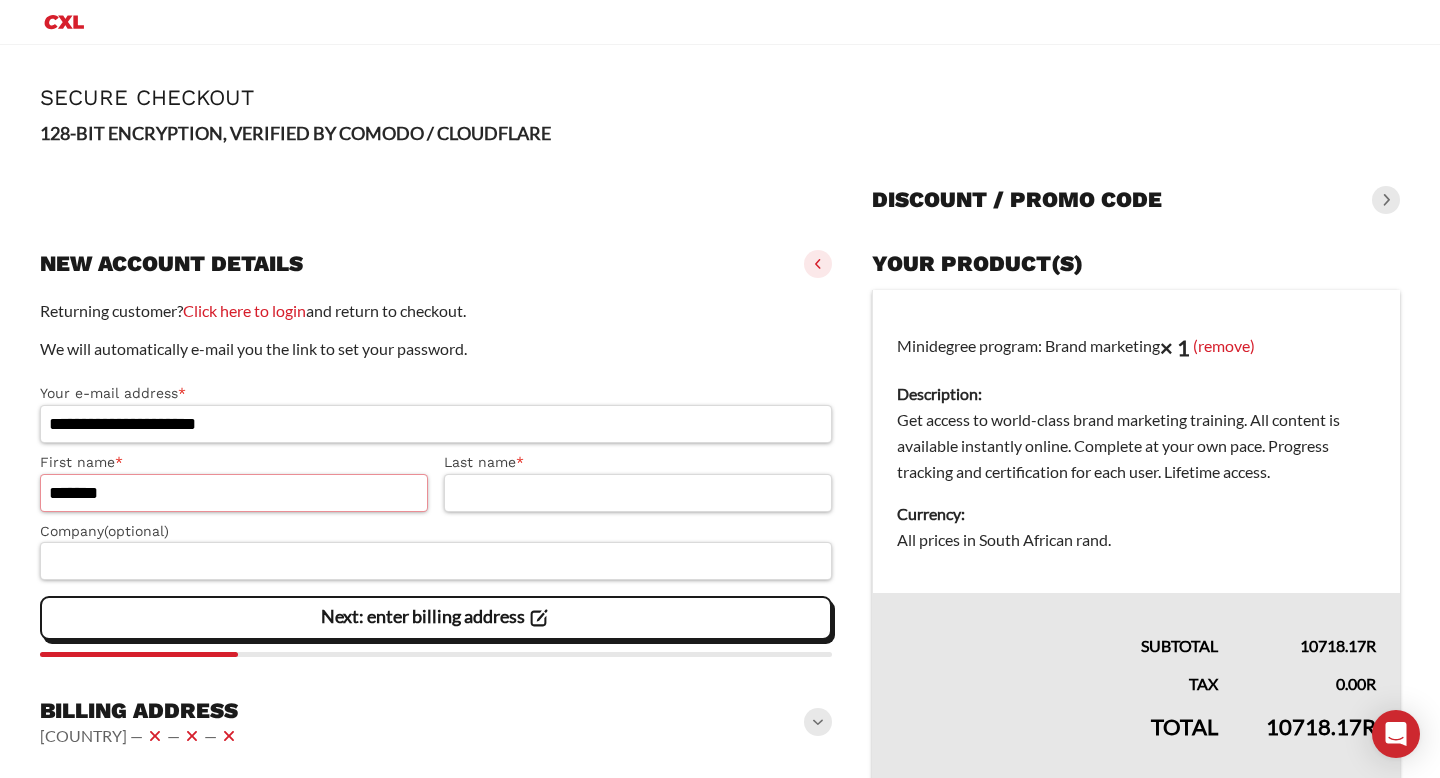 type on "*******" 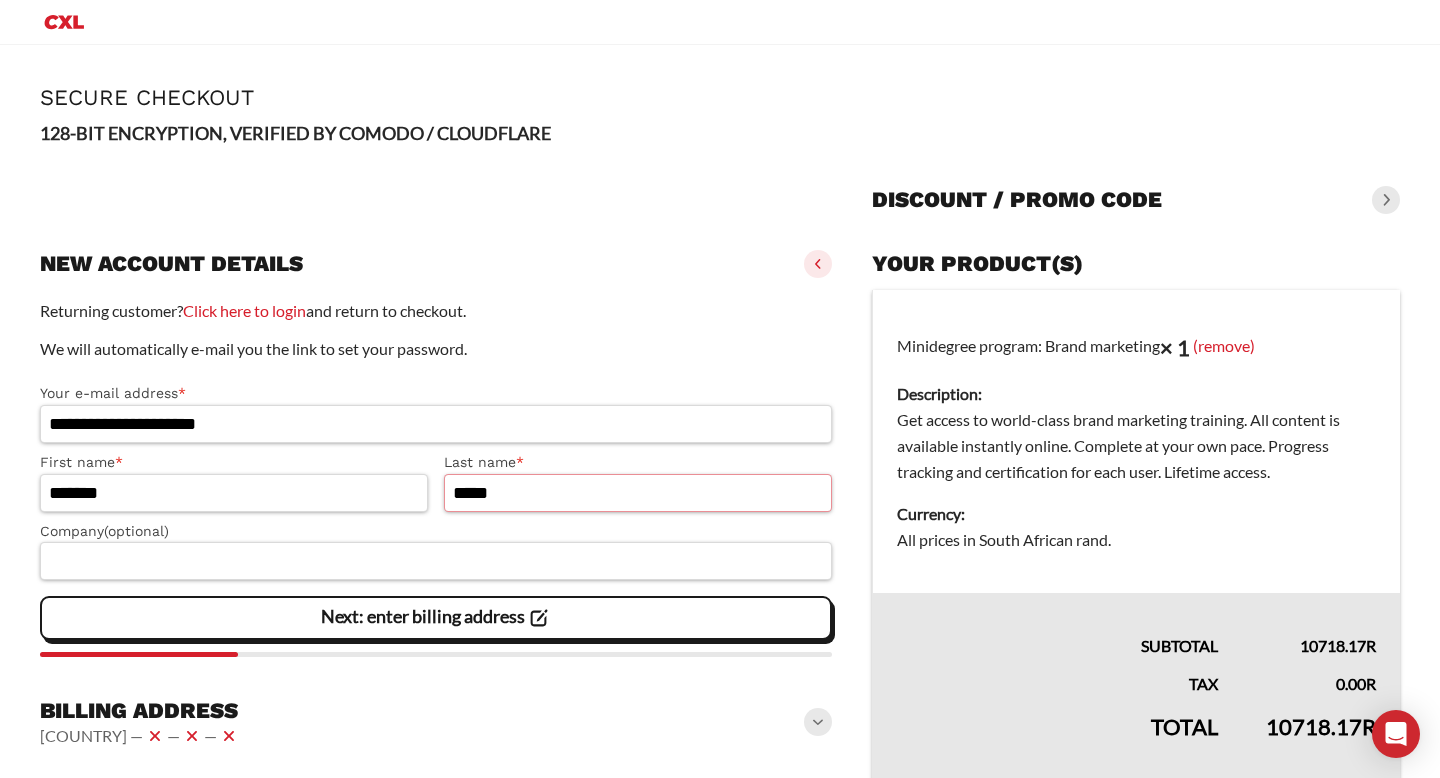 type on "*****" 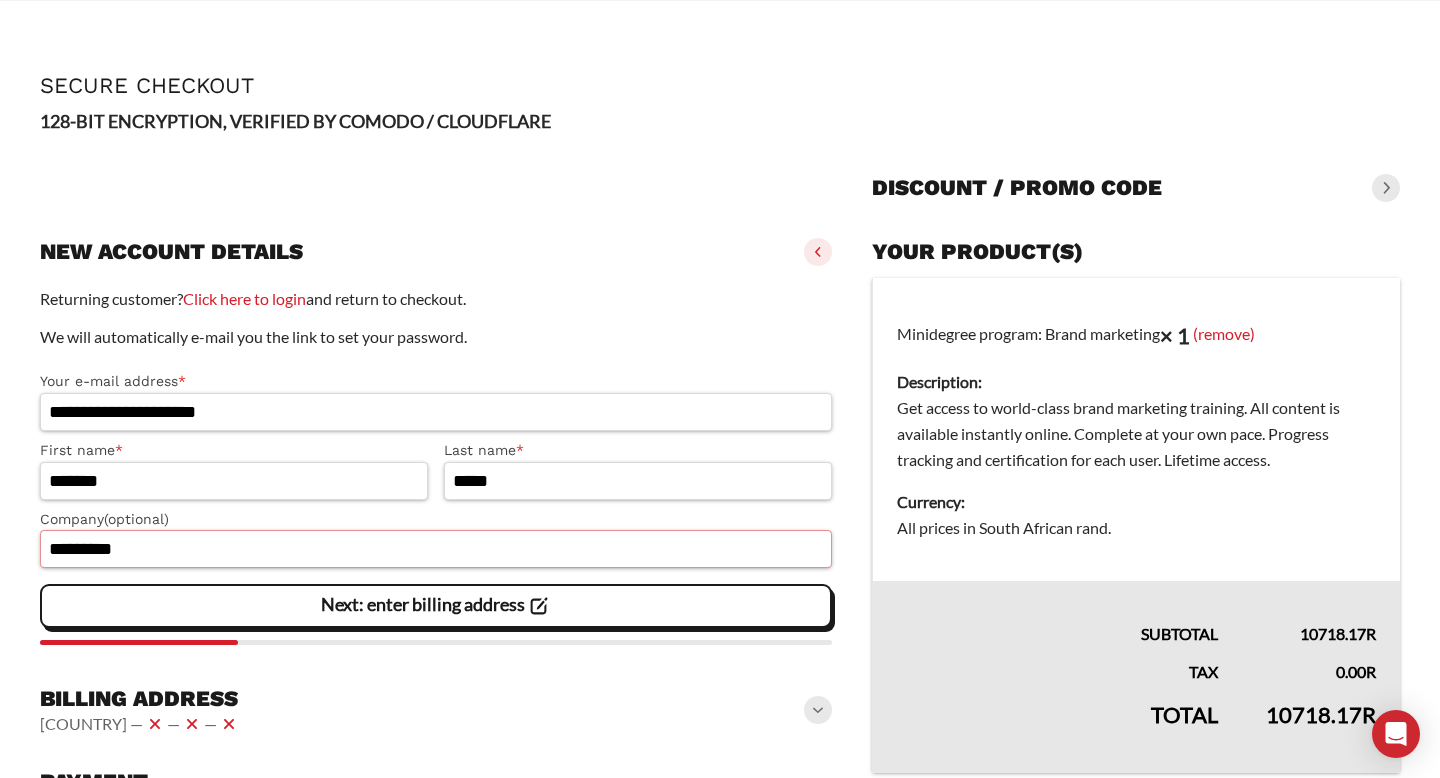 scroll, scrollTop: 58, scrollLeft: 0, axis: vertical 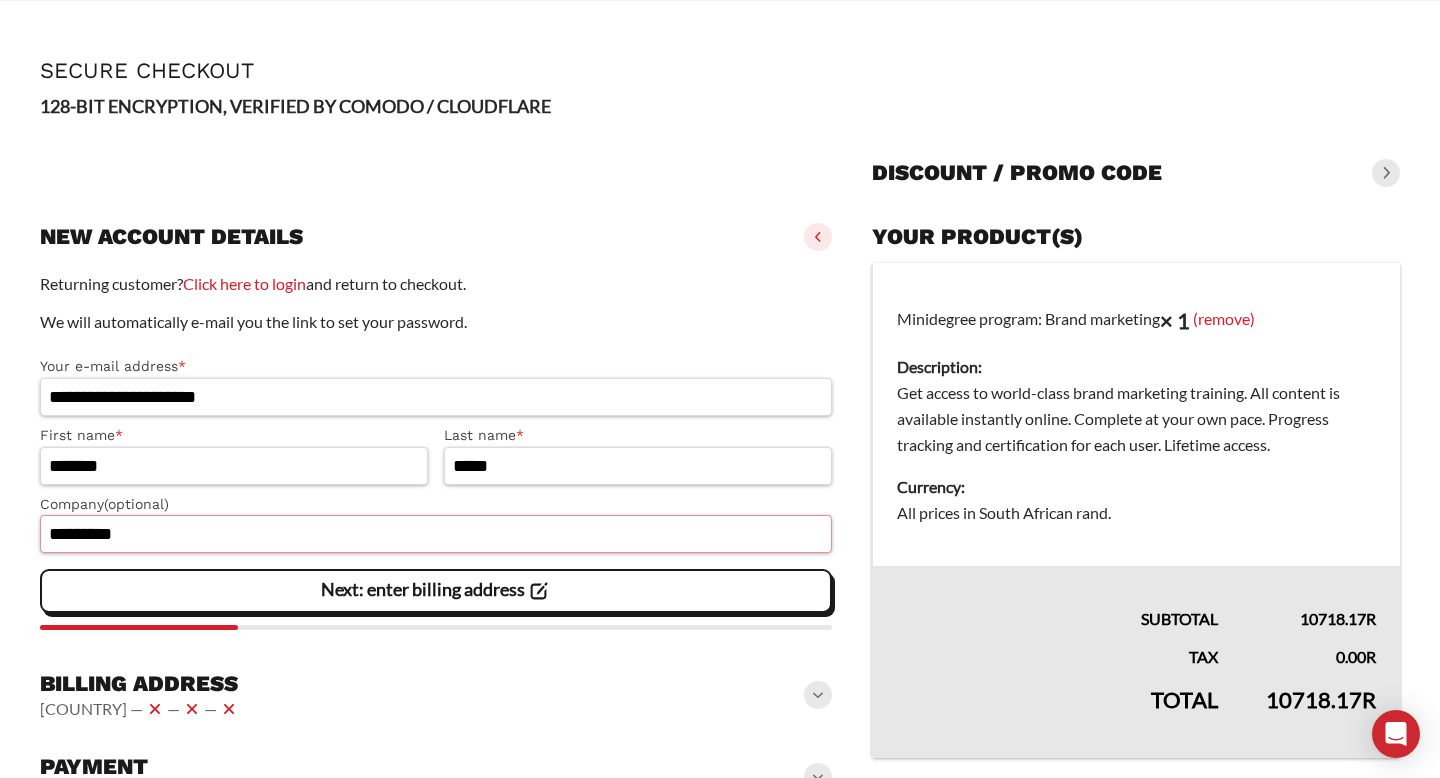 click on "*********" at bounding box center (436, 534) 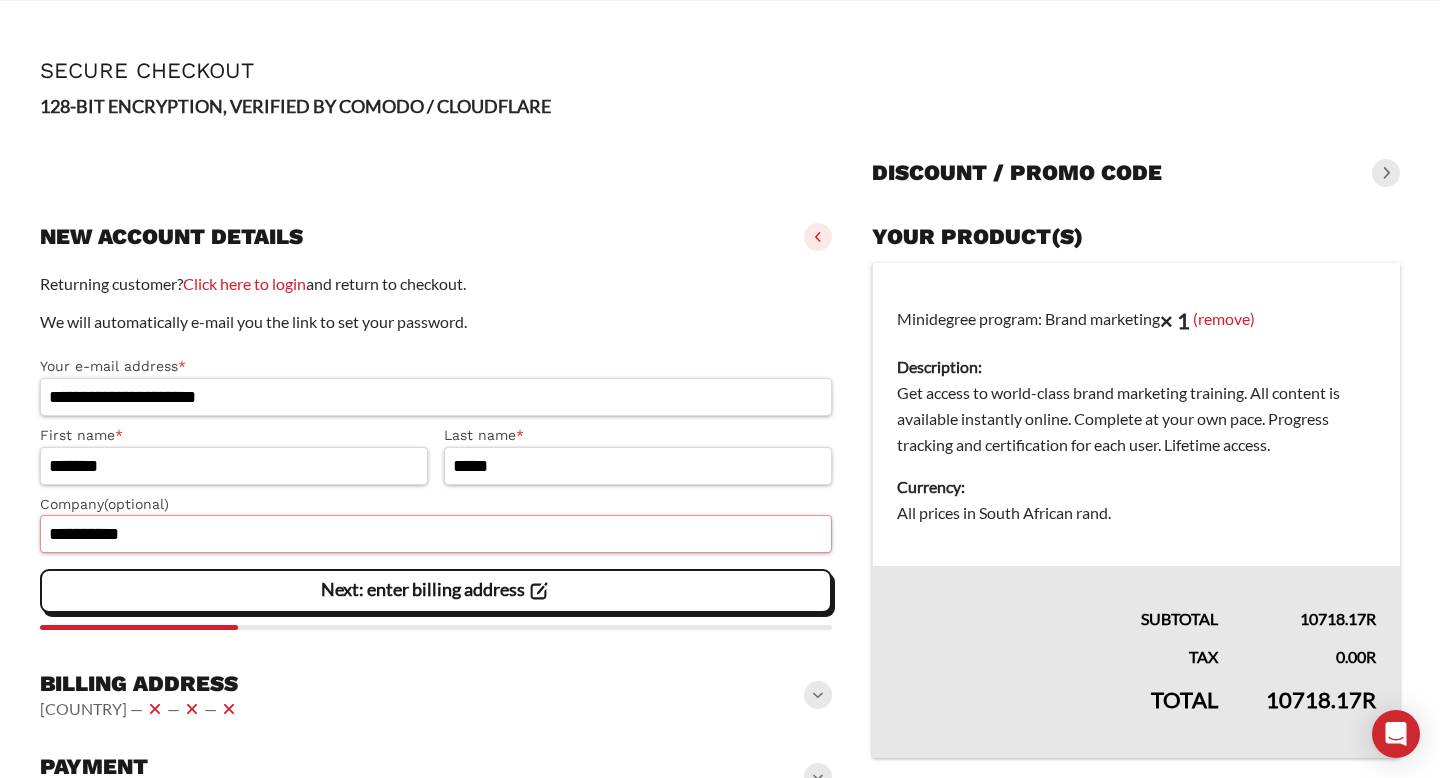 scroll, scrollTop: 195, scrollLeft: 0, axis: vertical 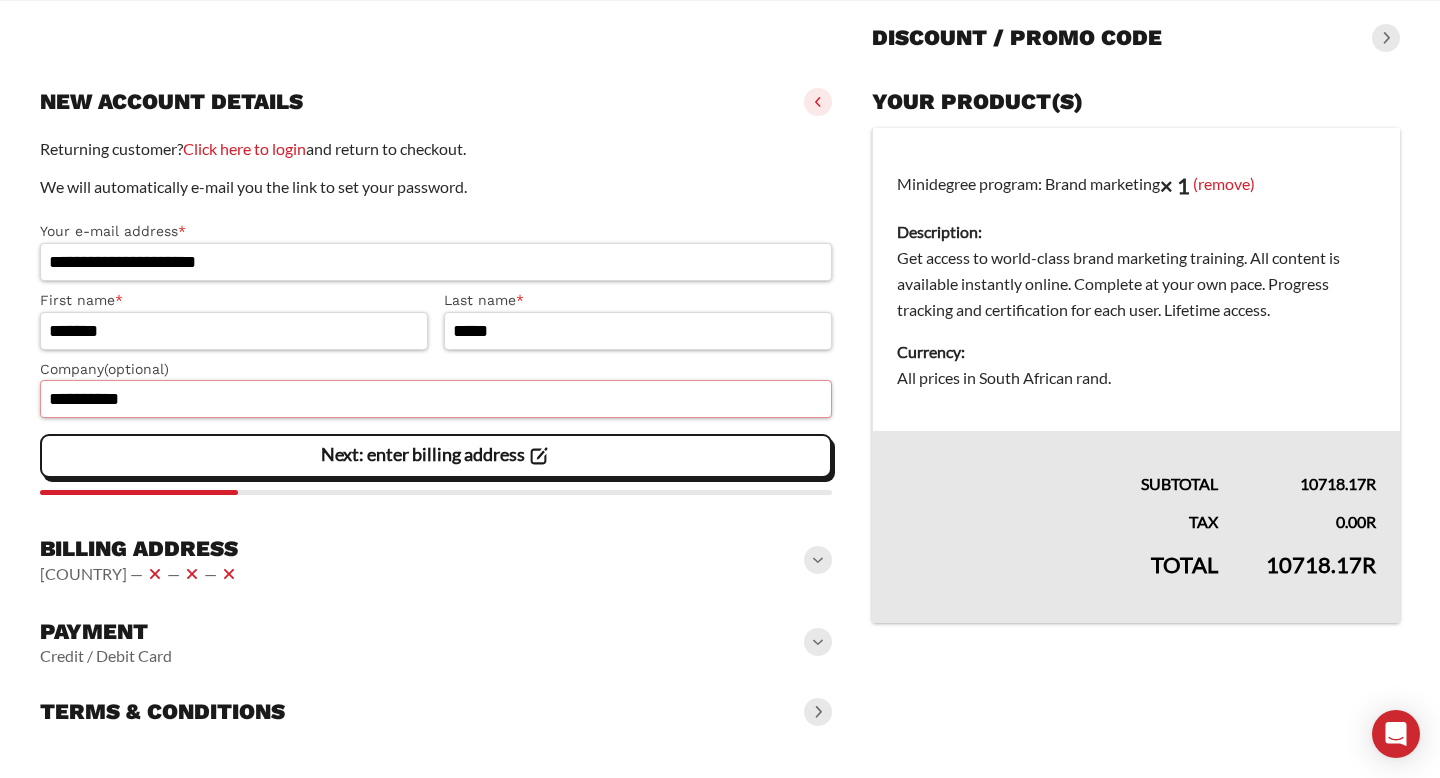 type on "**********" 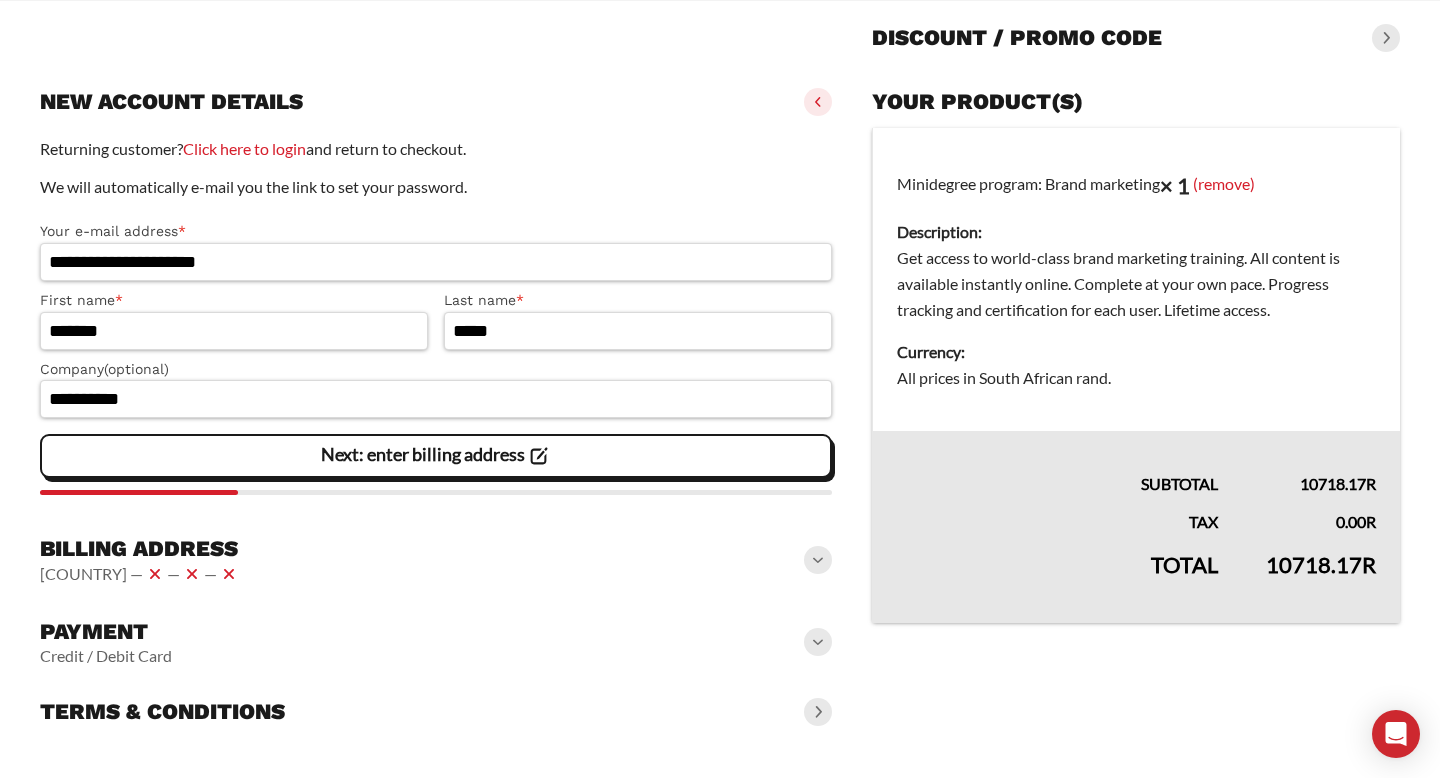 click on "Next: enter billing address" 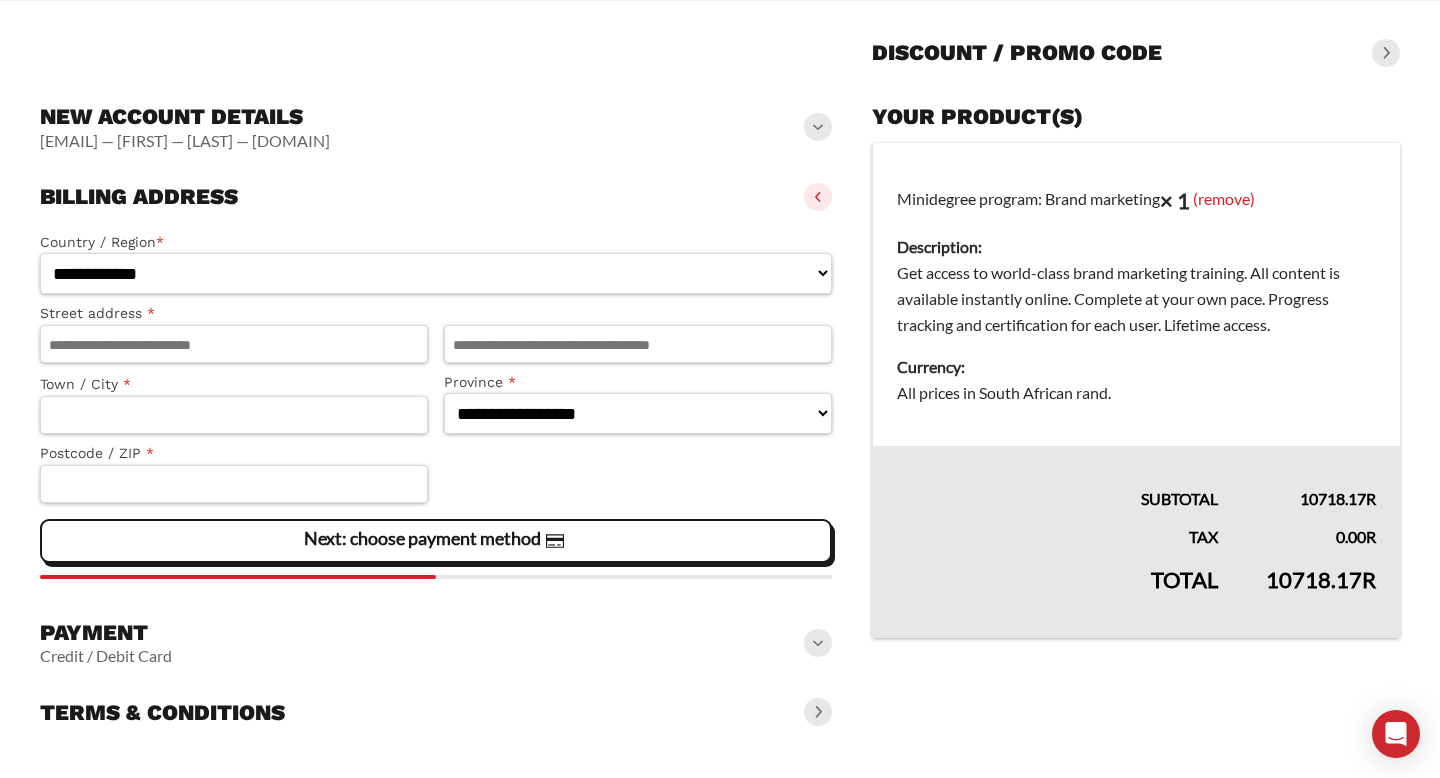scroll, scrollTop: 180, scrollLeft: 0, axis: vertical 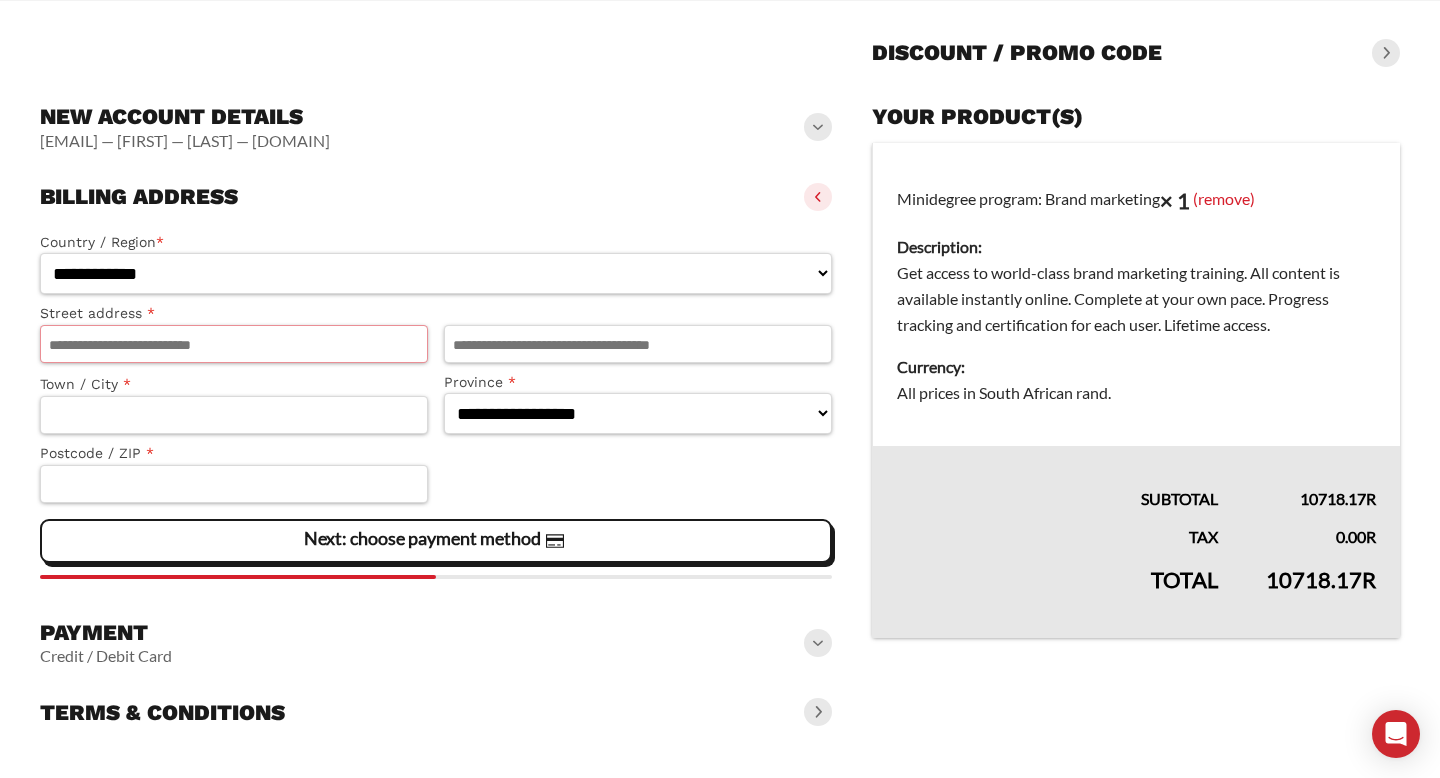click on "Street address   *" at bounding box center [234, 344] 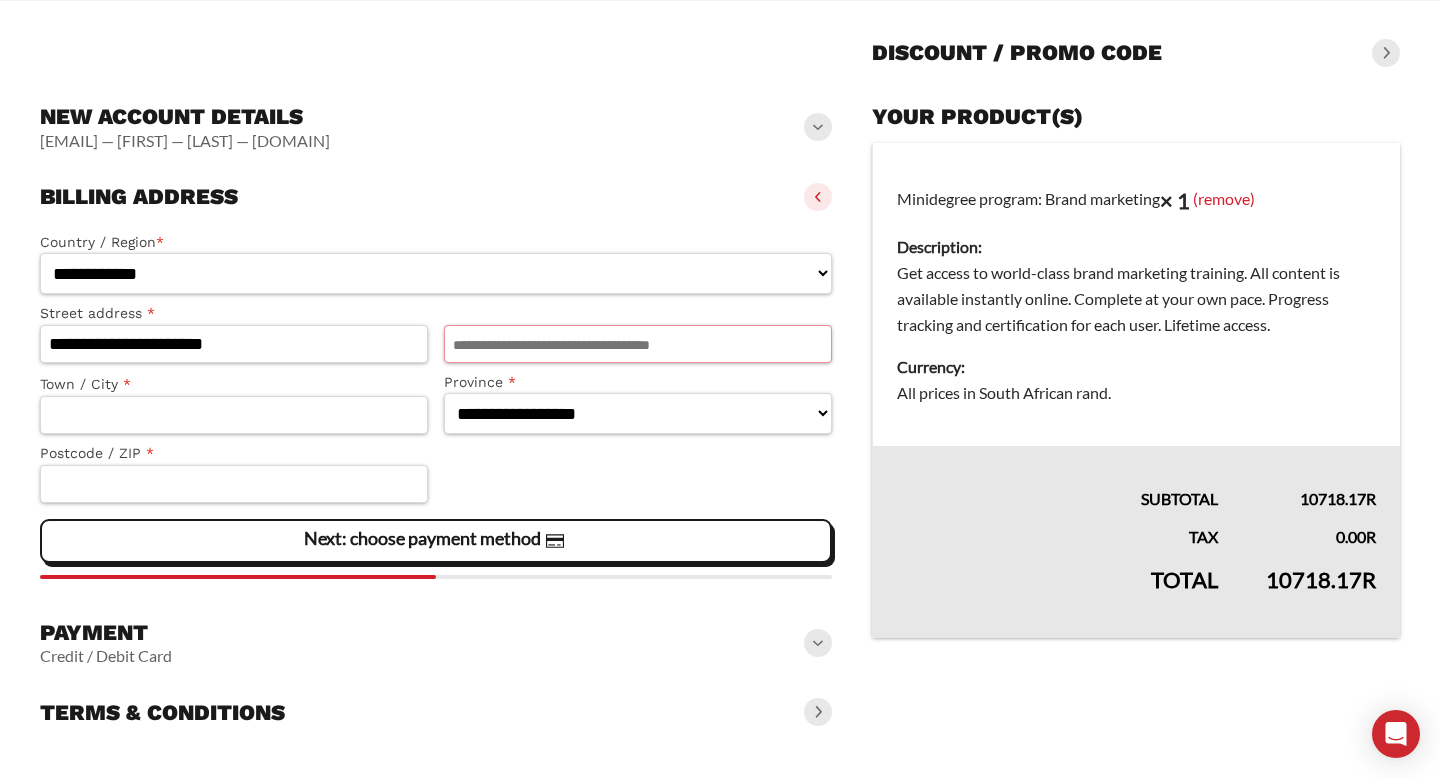 type on "*********" 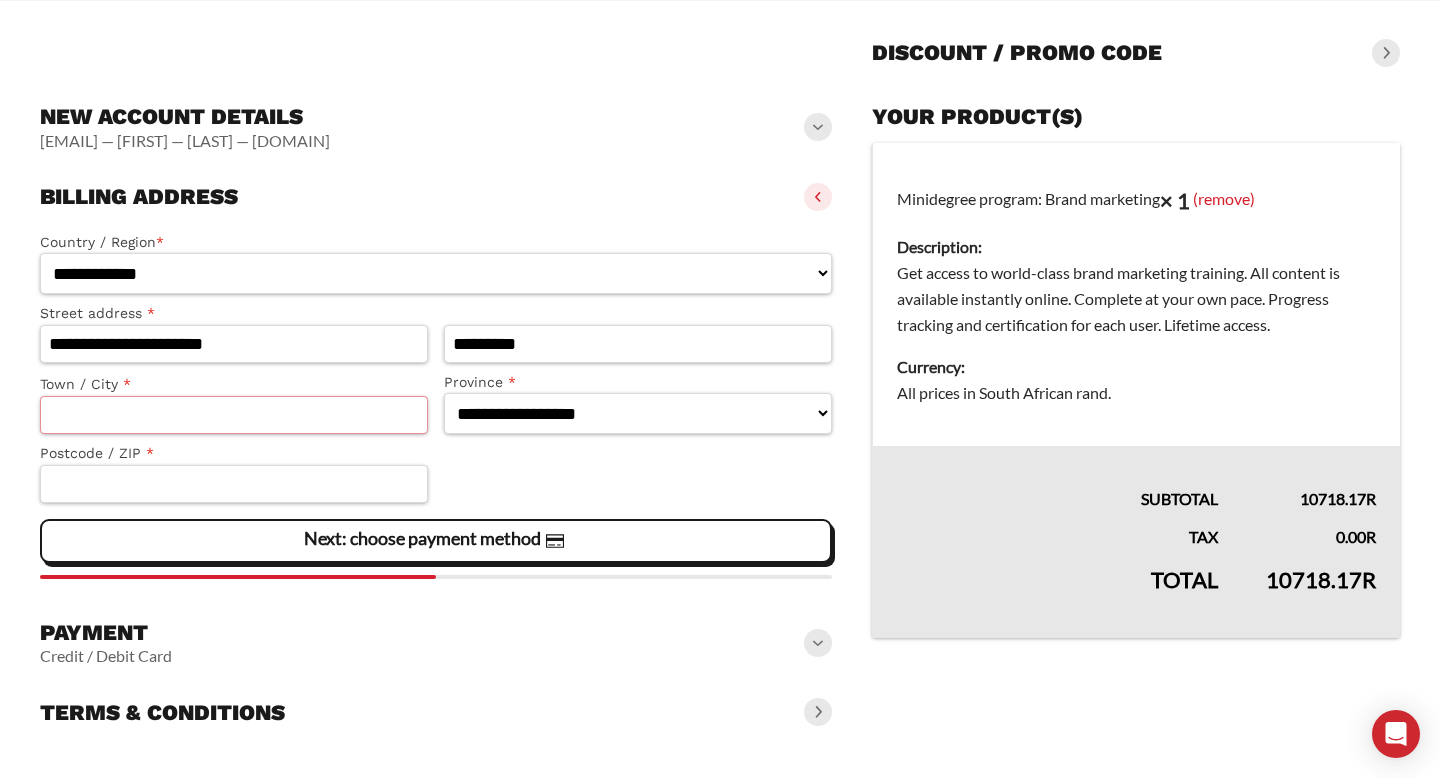 type on "*********" 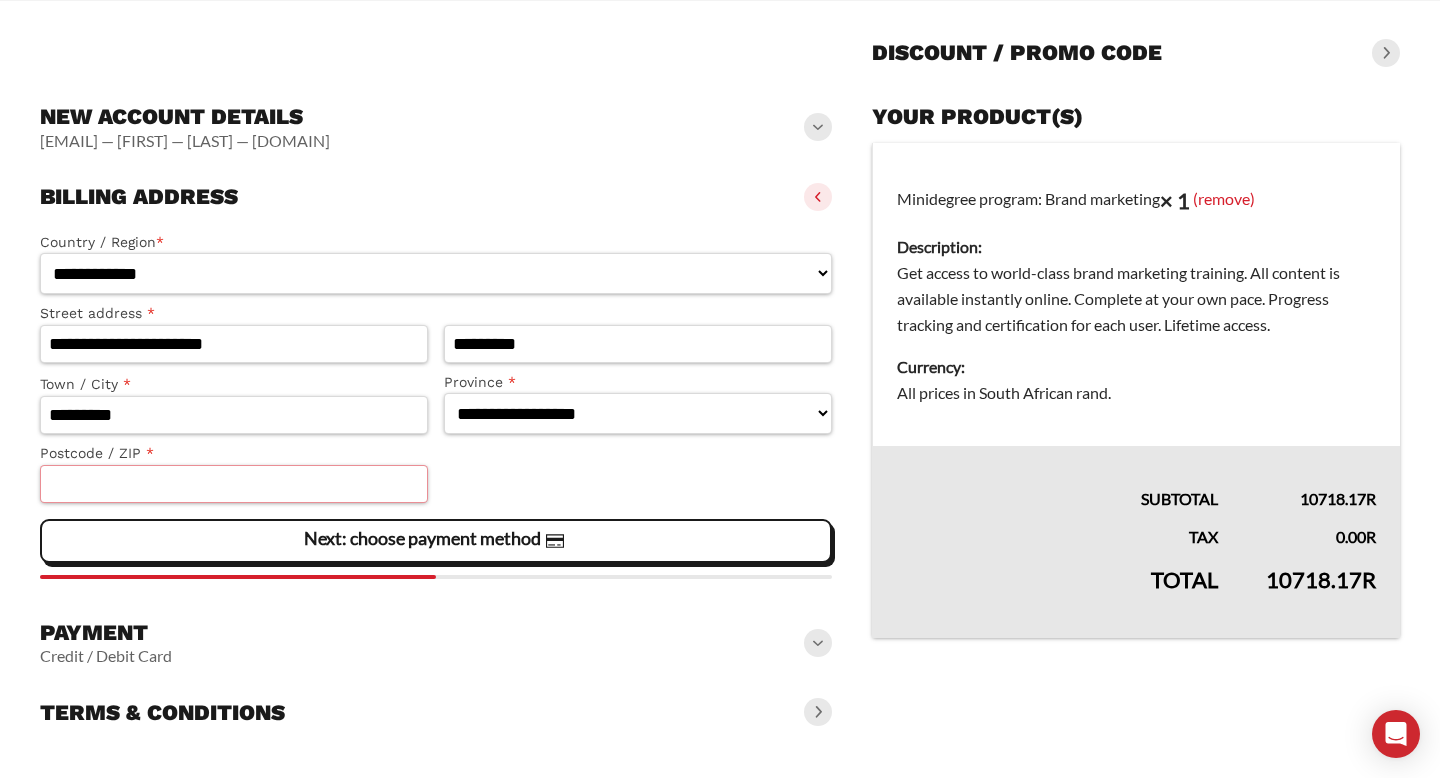 type on "****" 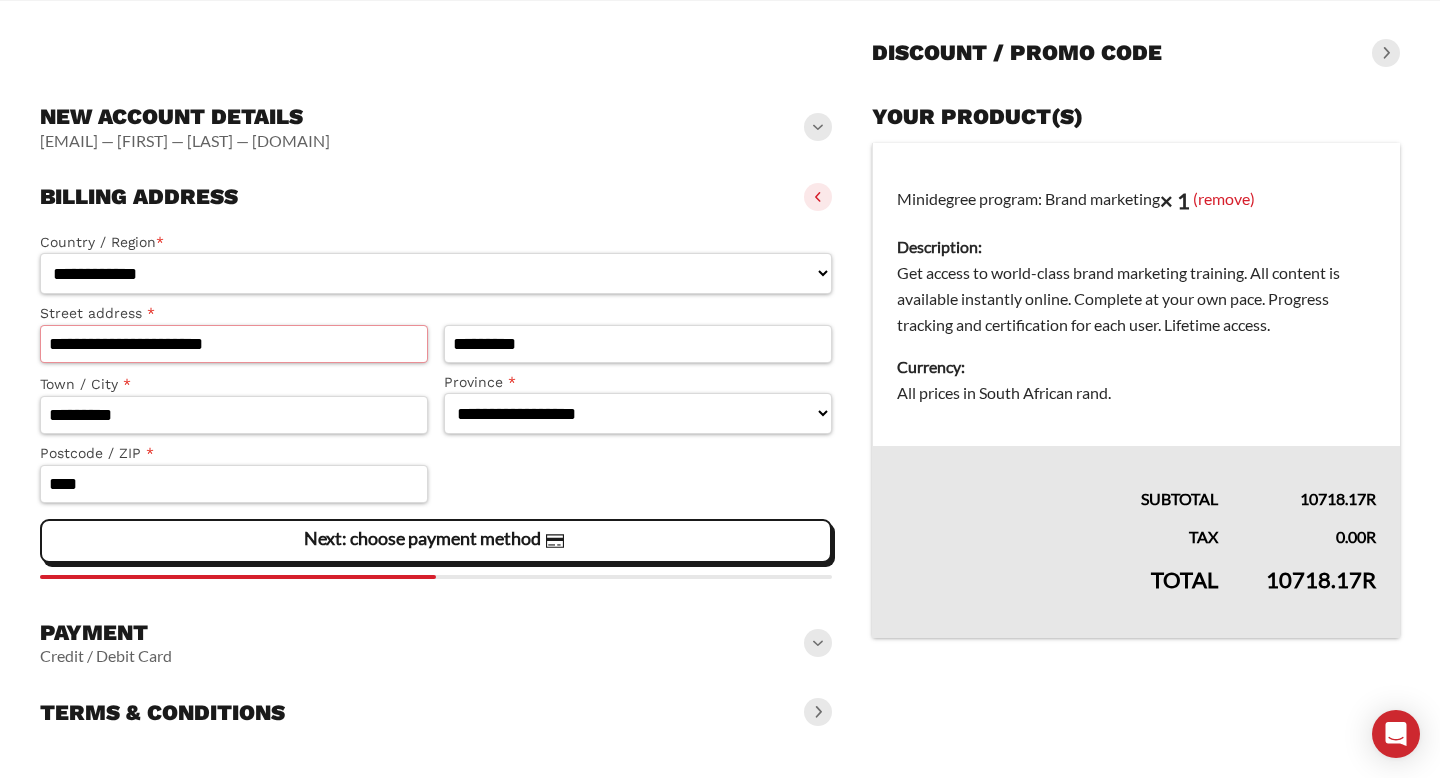 click on "**********" at bounding box center [234, 344] 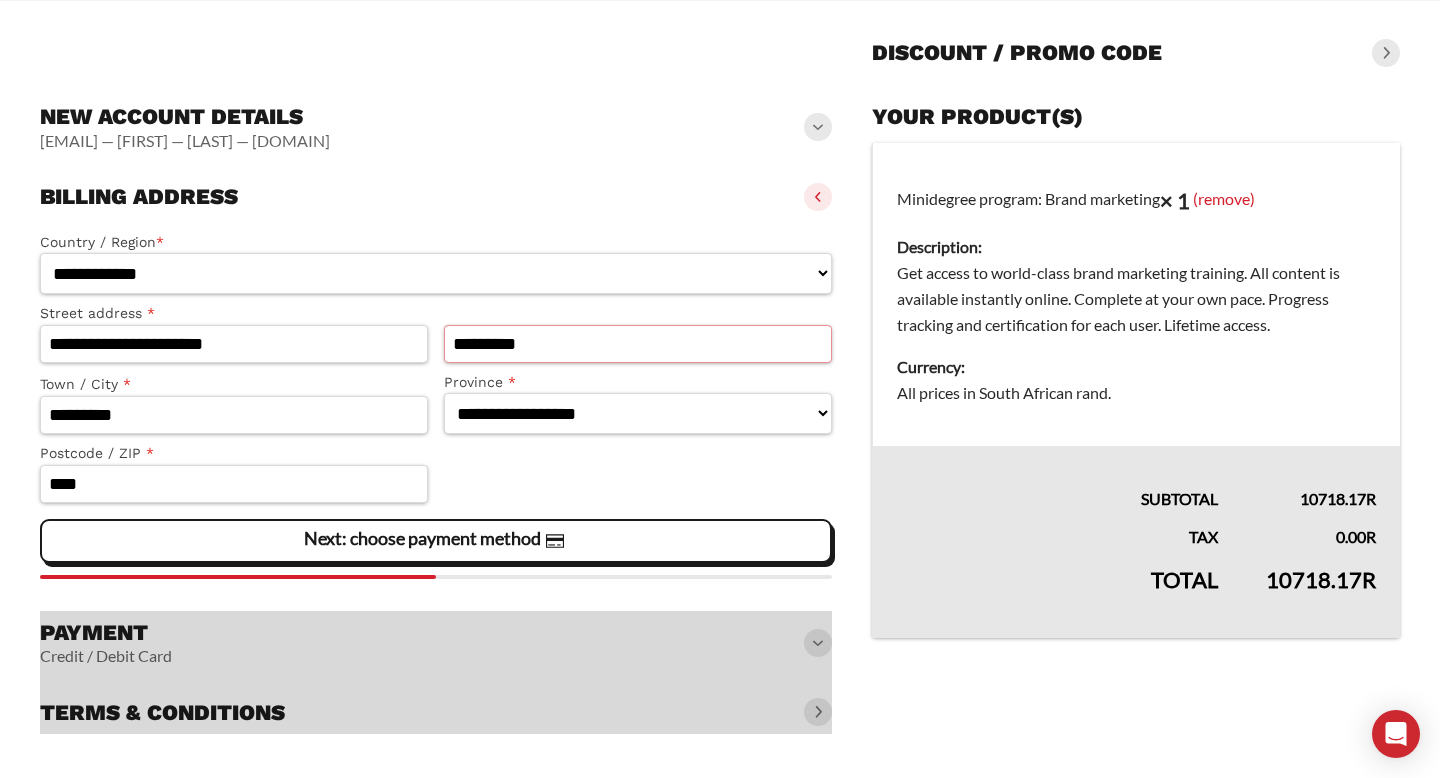 click on "*********" at bounding box center (638, 344) 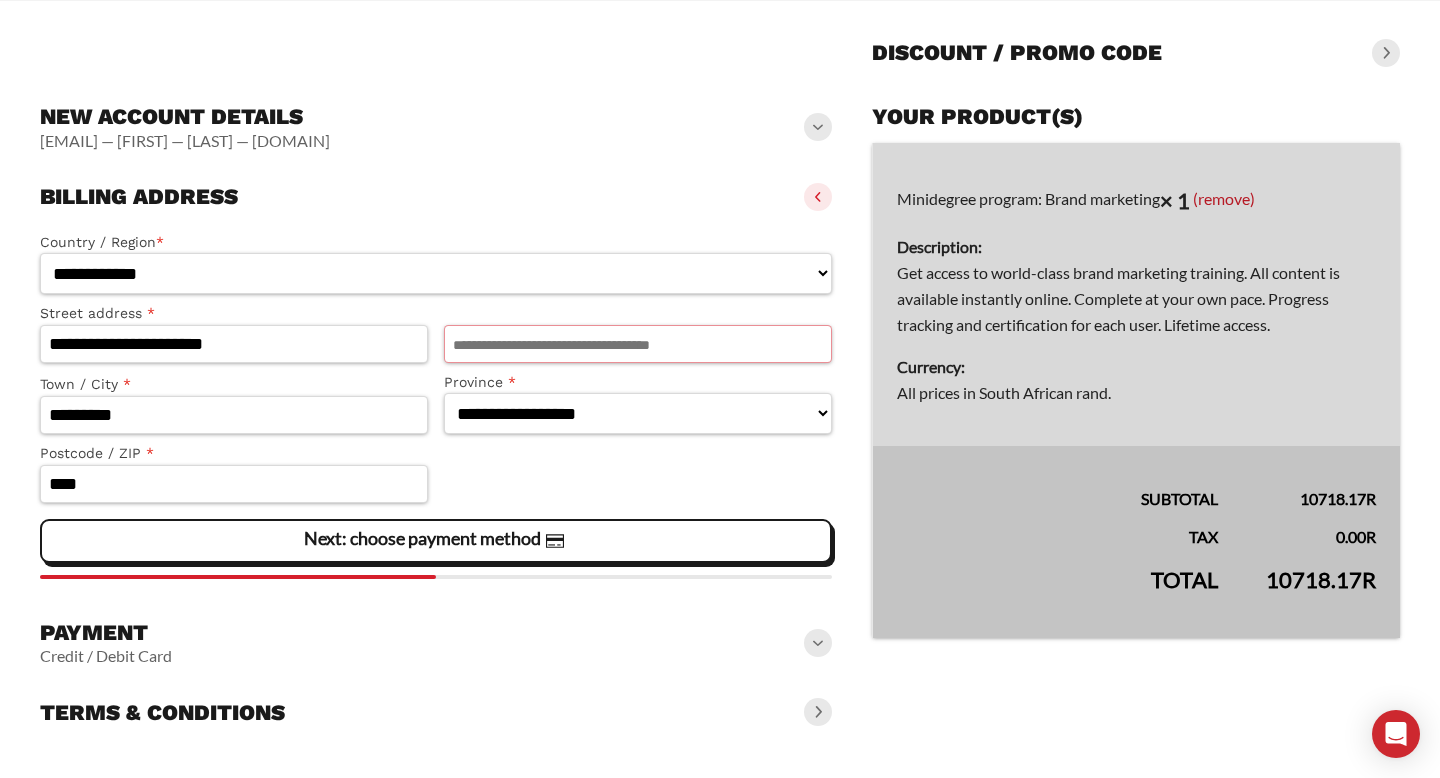 paste on "**********" 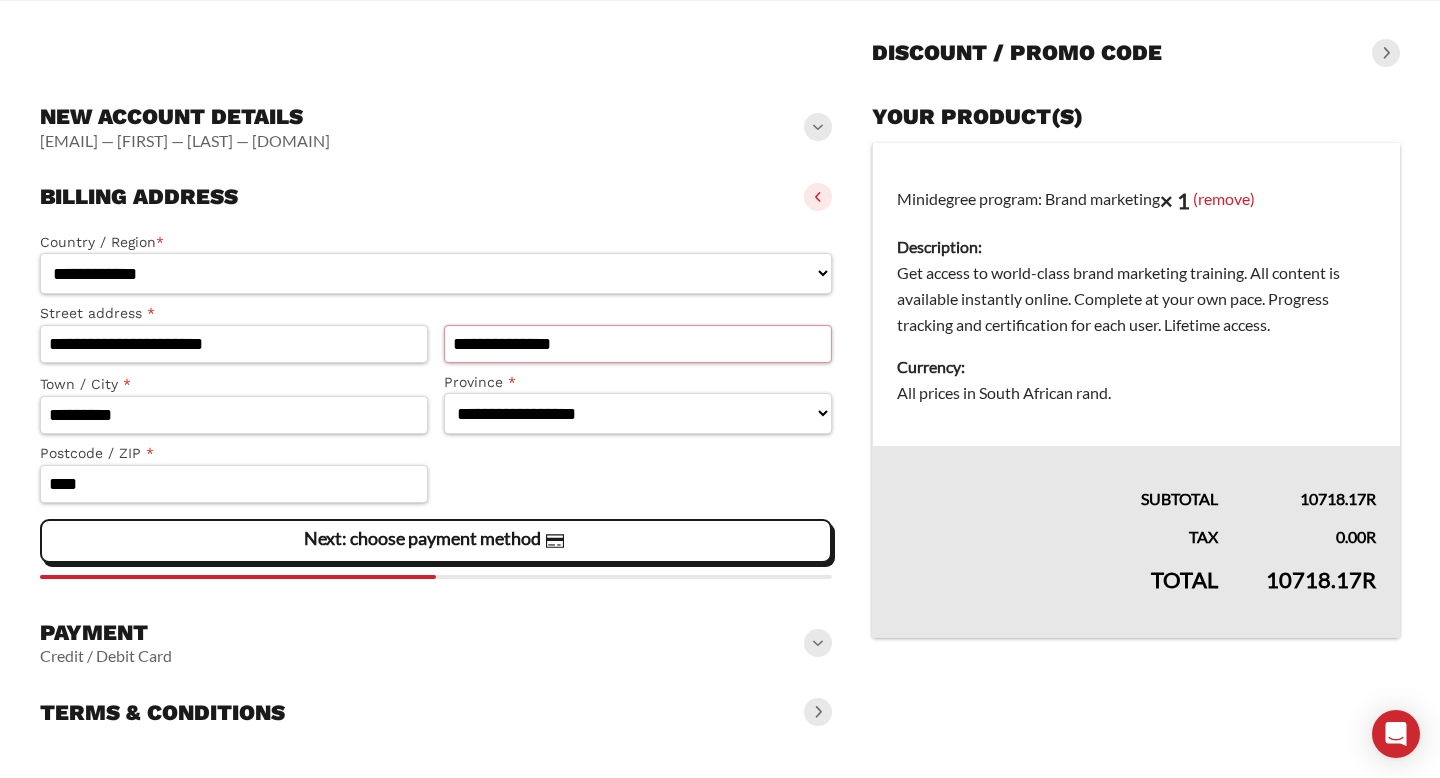 click on "**********" at bounding box center (638, 344) 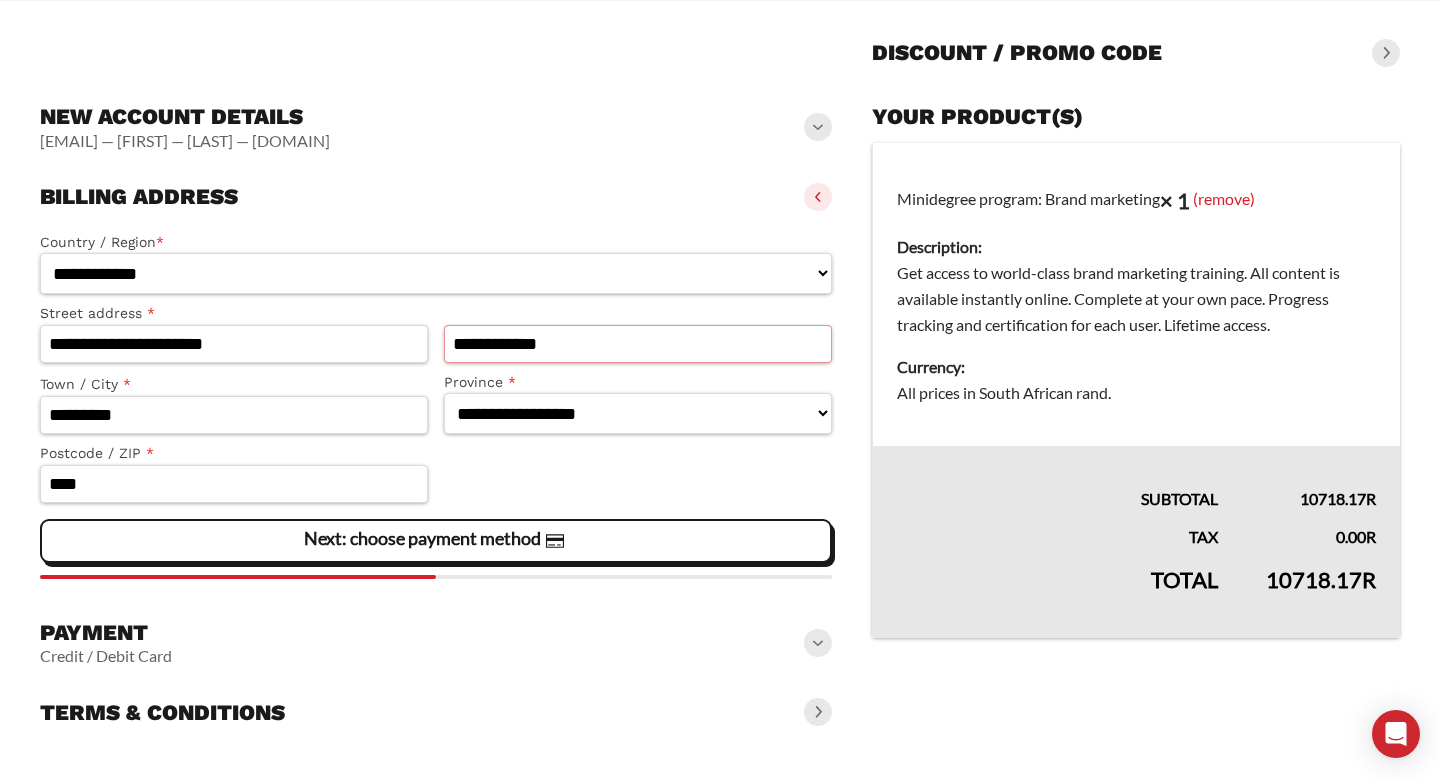 type on "**********" 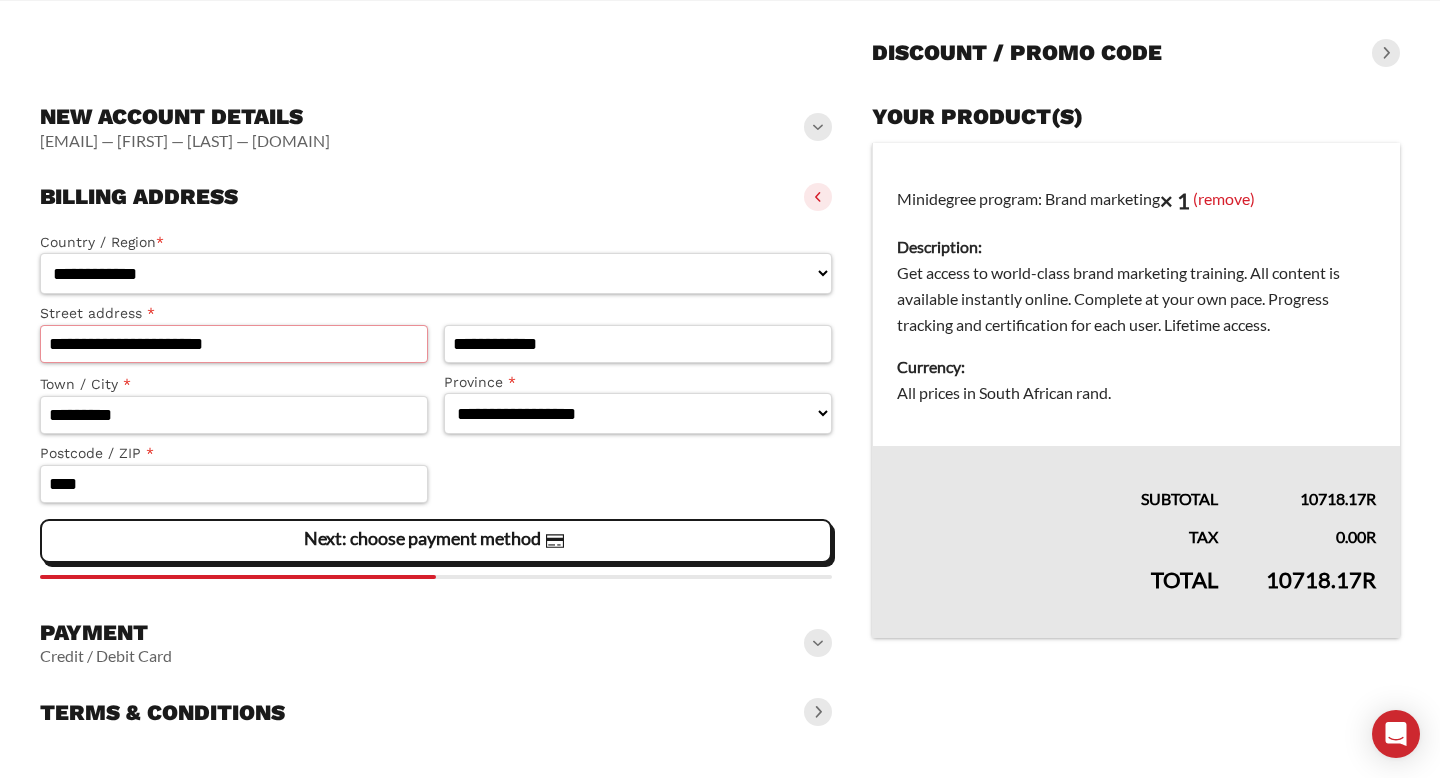 click on "**********" at bounding box center (234, 344) 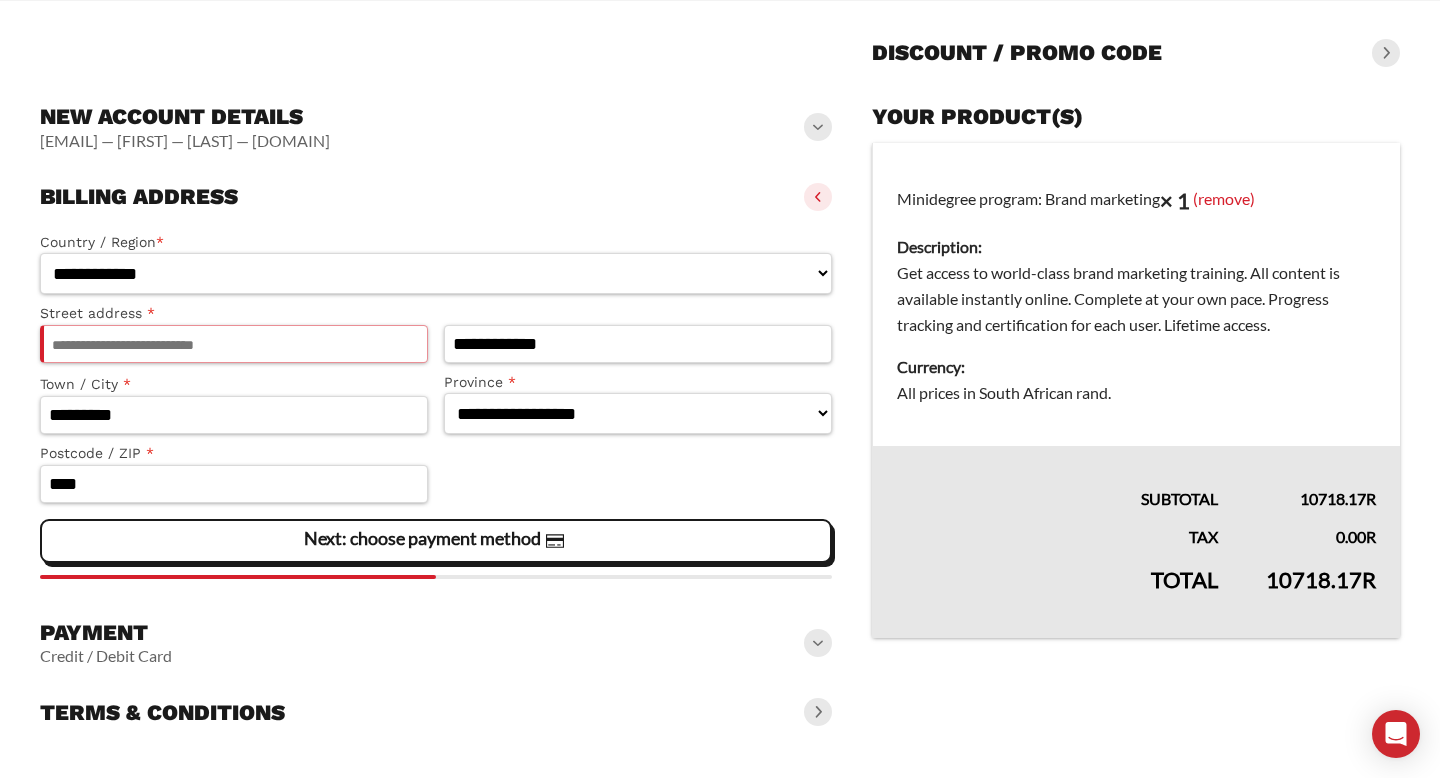 click on "Street address   *" at bounding box center [234, 344] 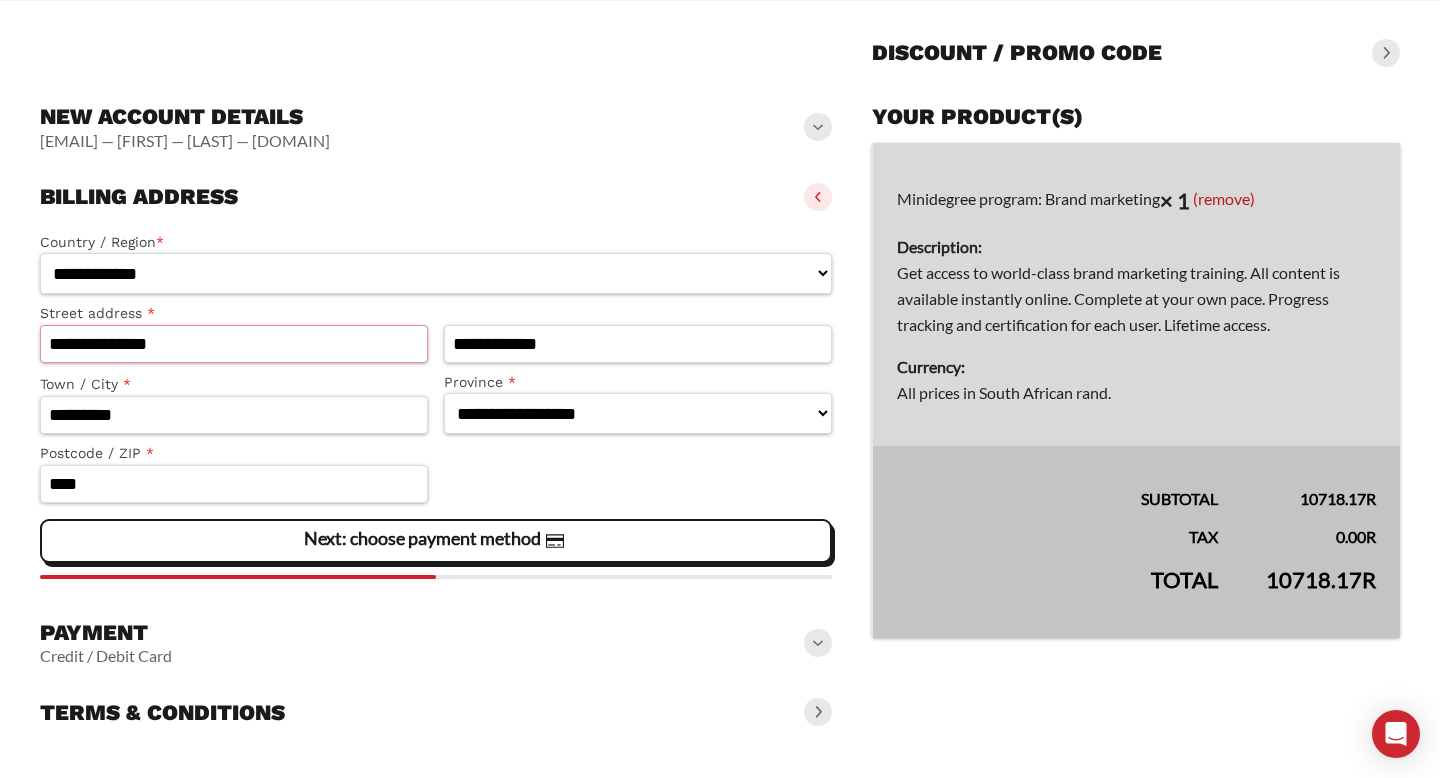 type on "**********" 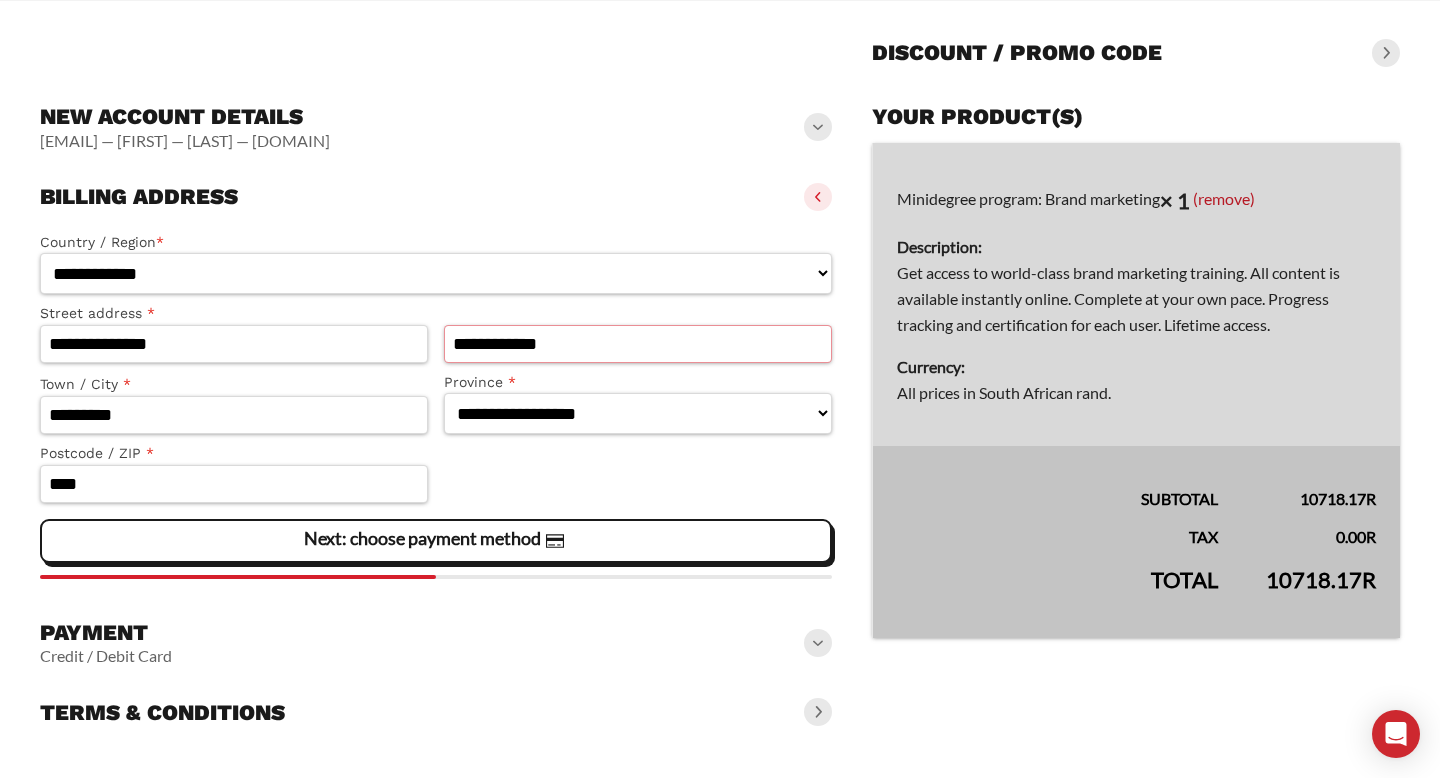 click on "**********" at bounding box center [638, 344] 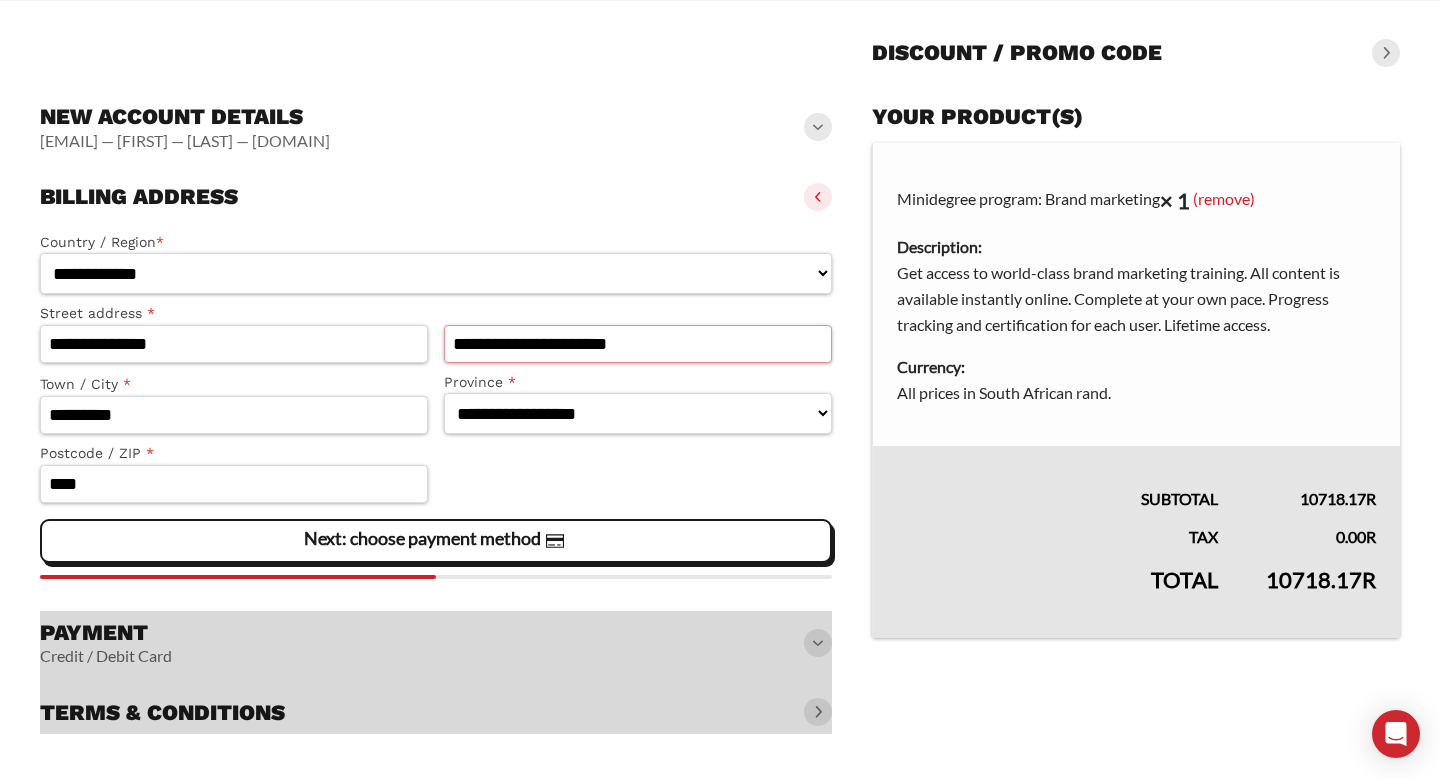 type on "**********" 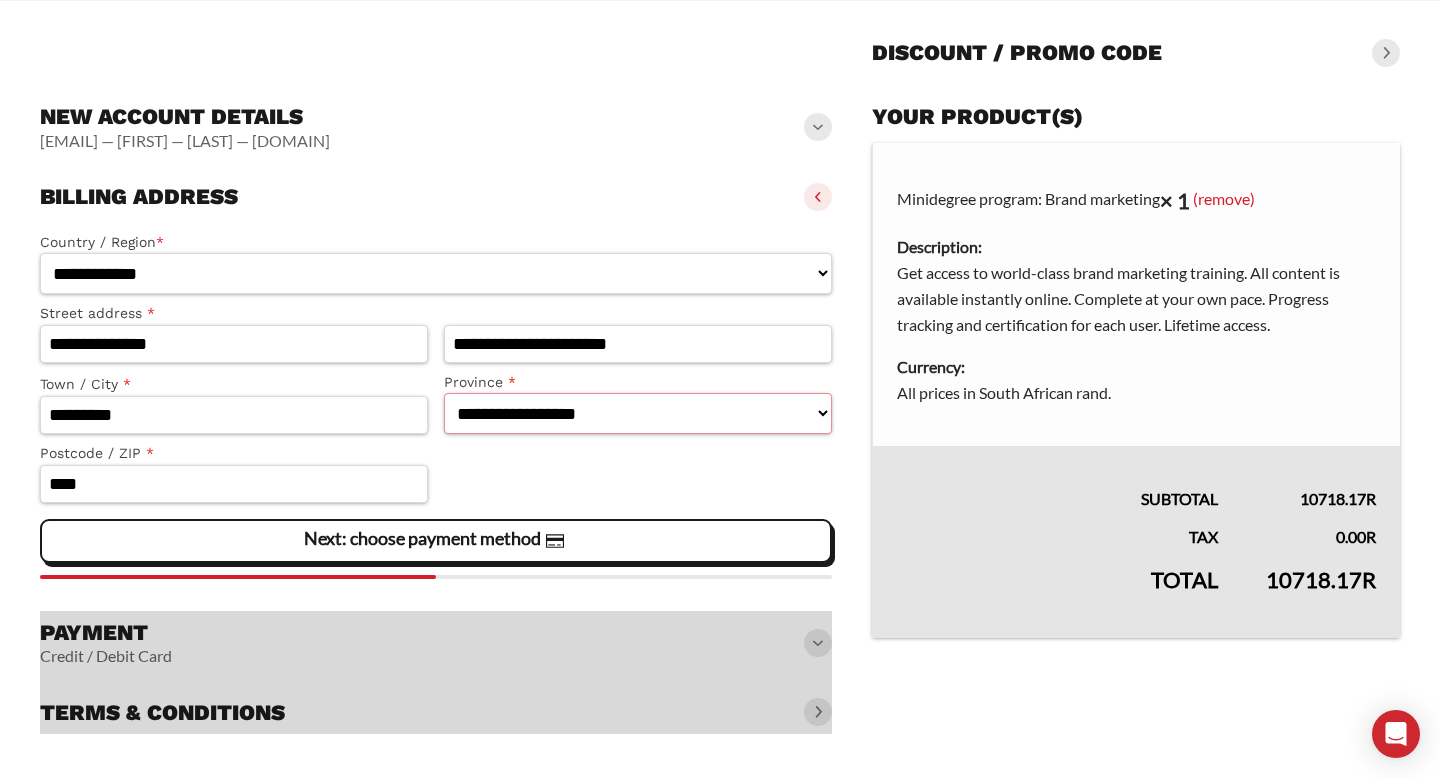 click on "**********" at bounding box center [638, 413] 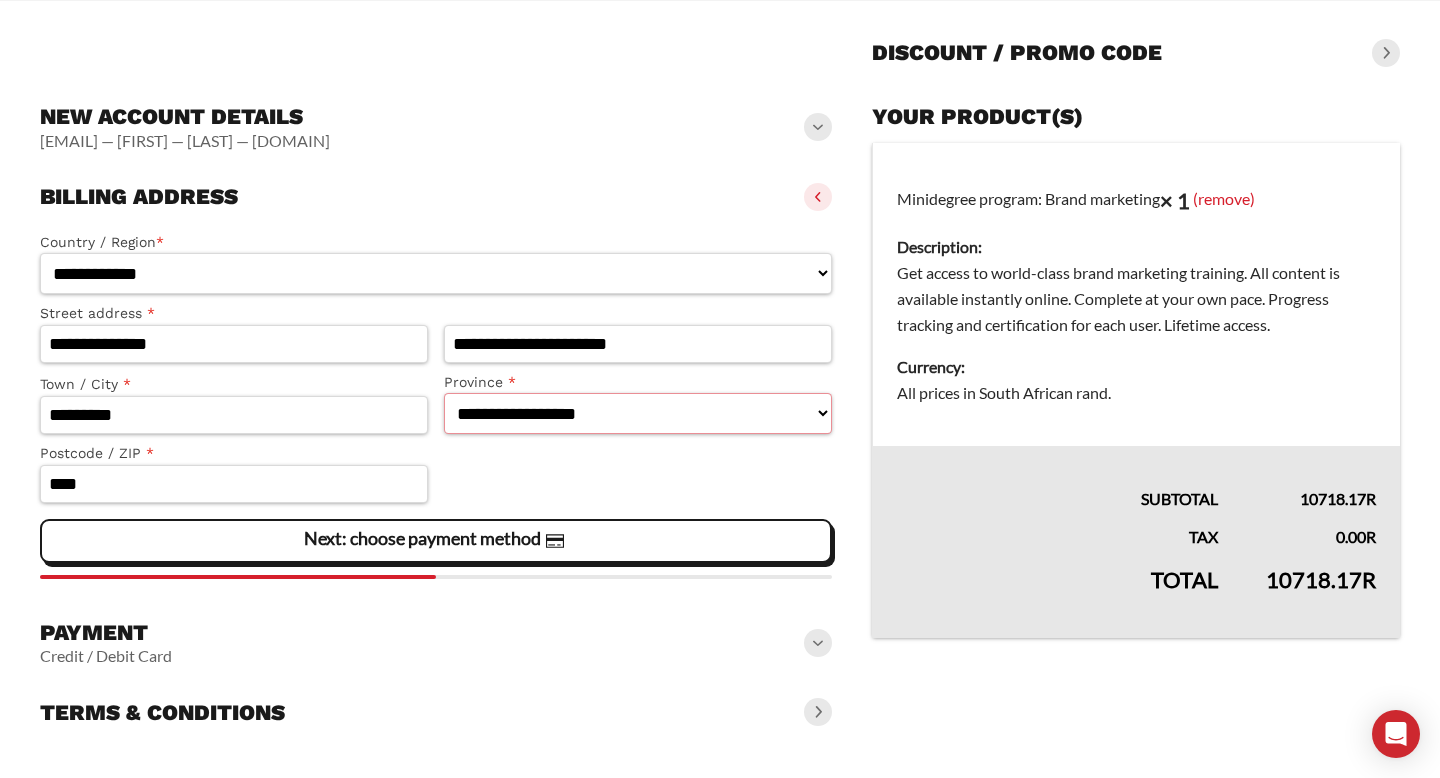select on "**" 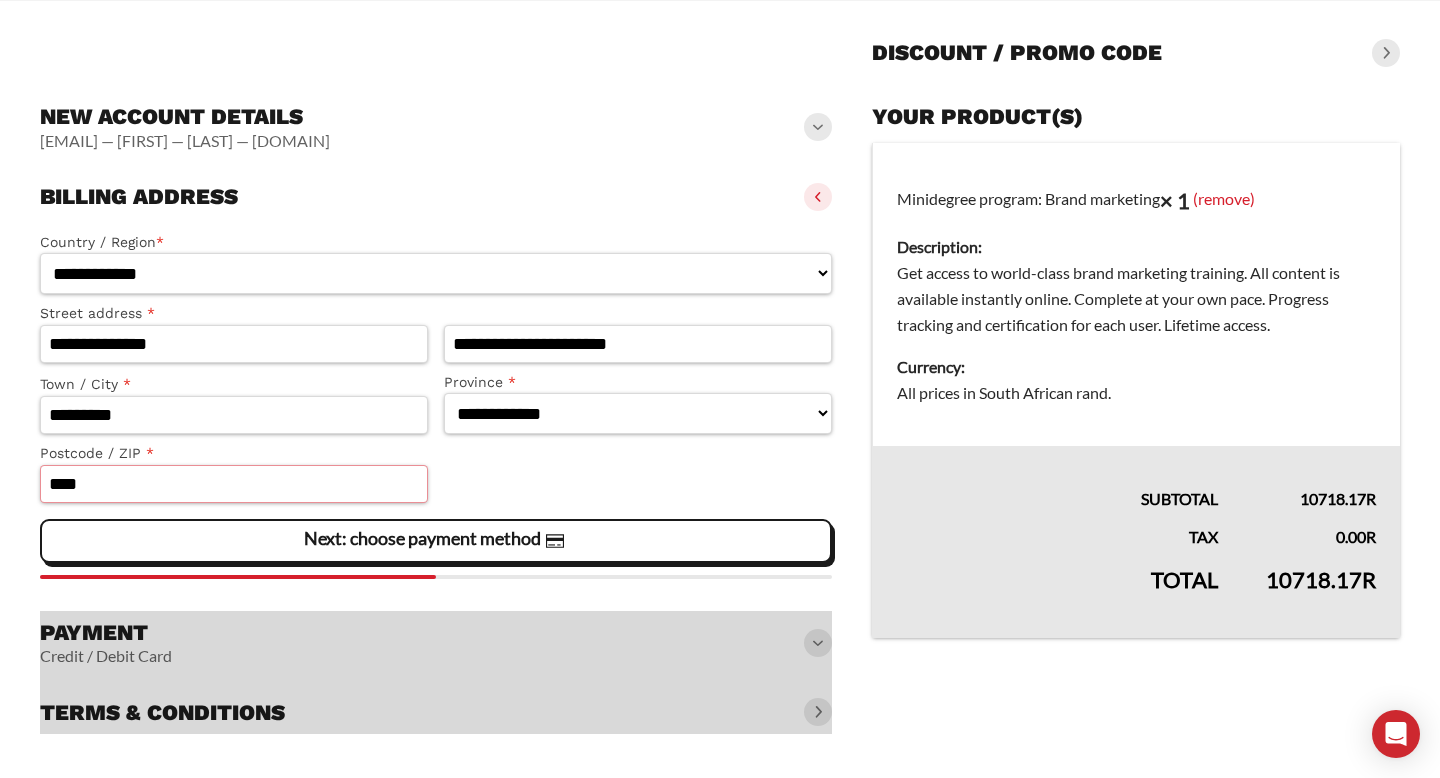click on "****" at bounding box center [234, 484] 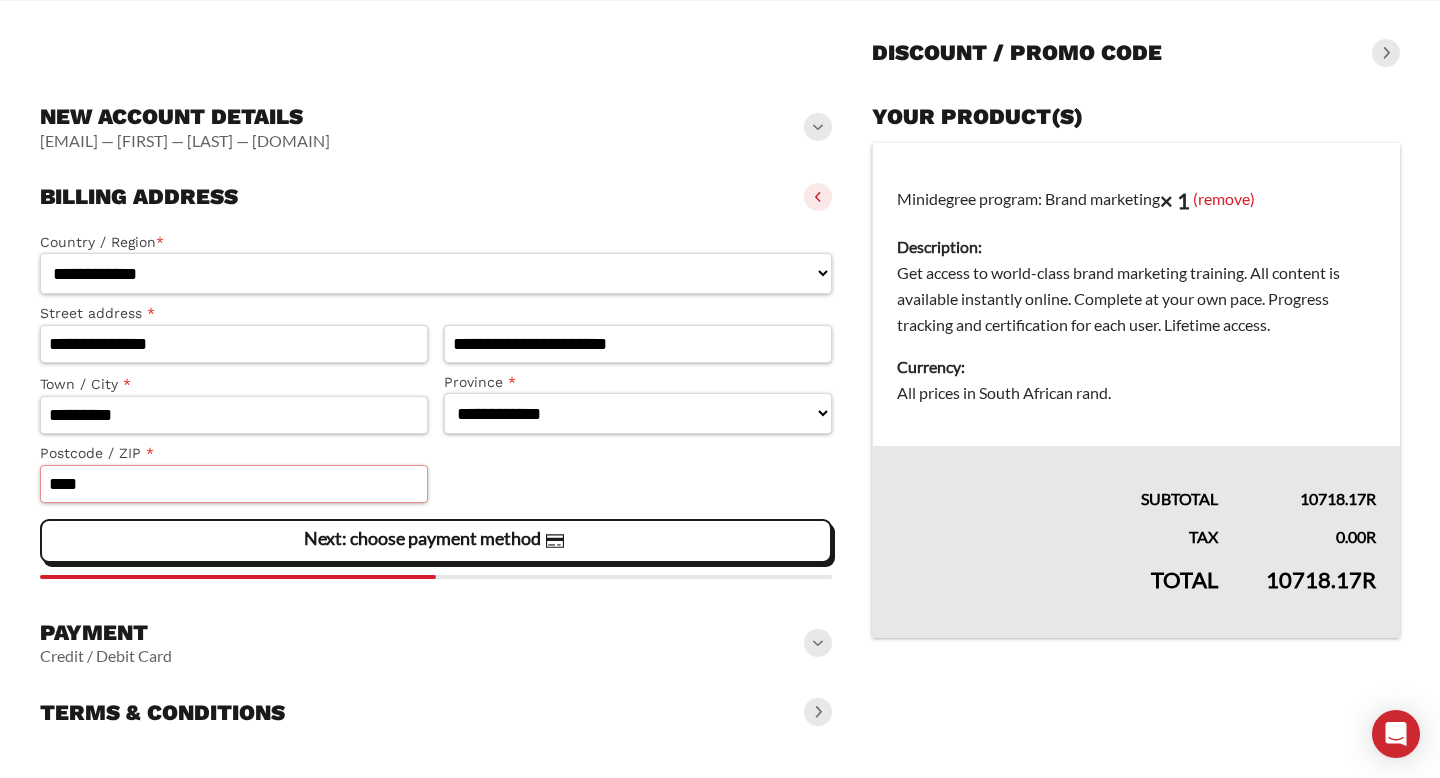 type on "****" 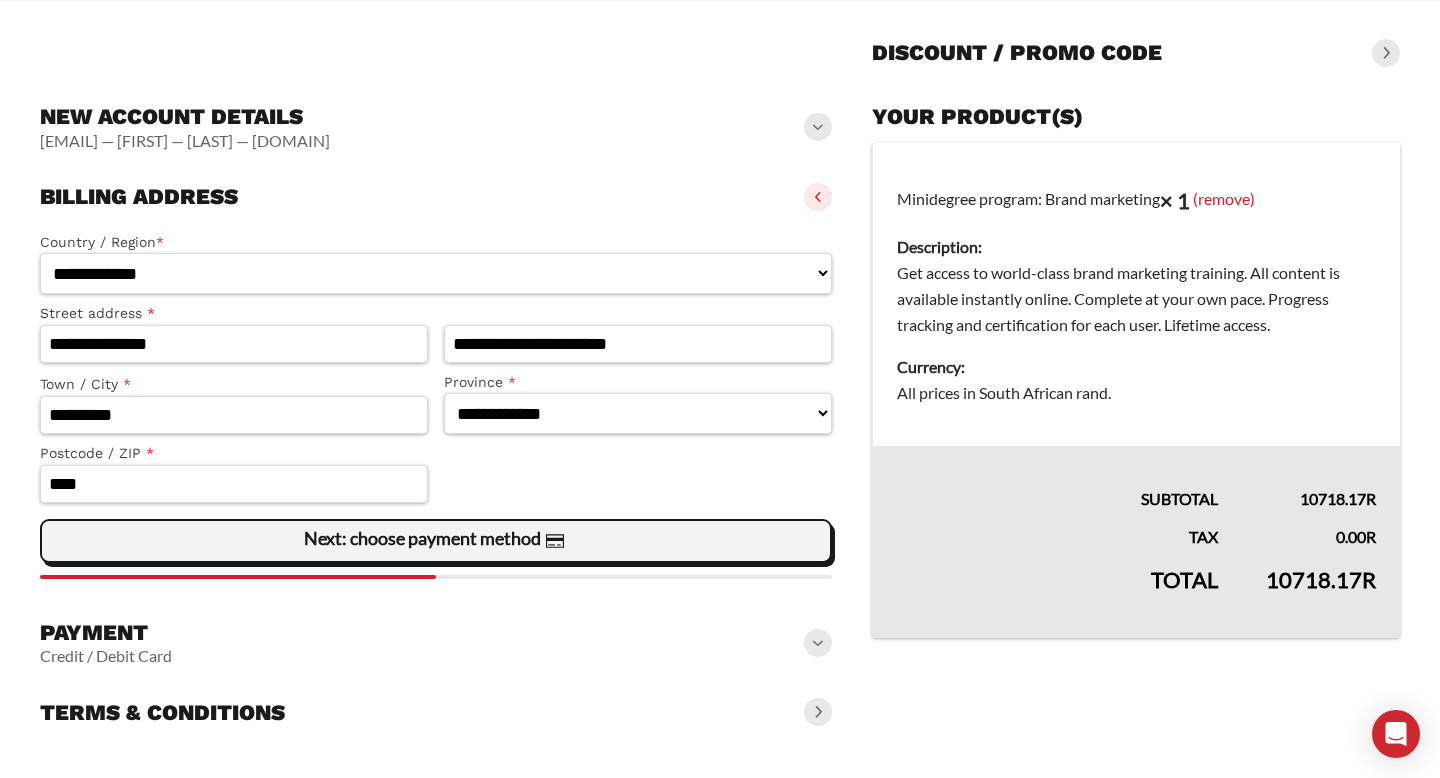 click on "Next: choose payment method" 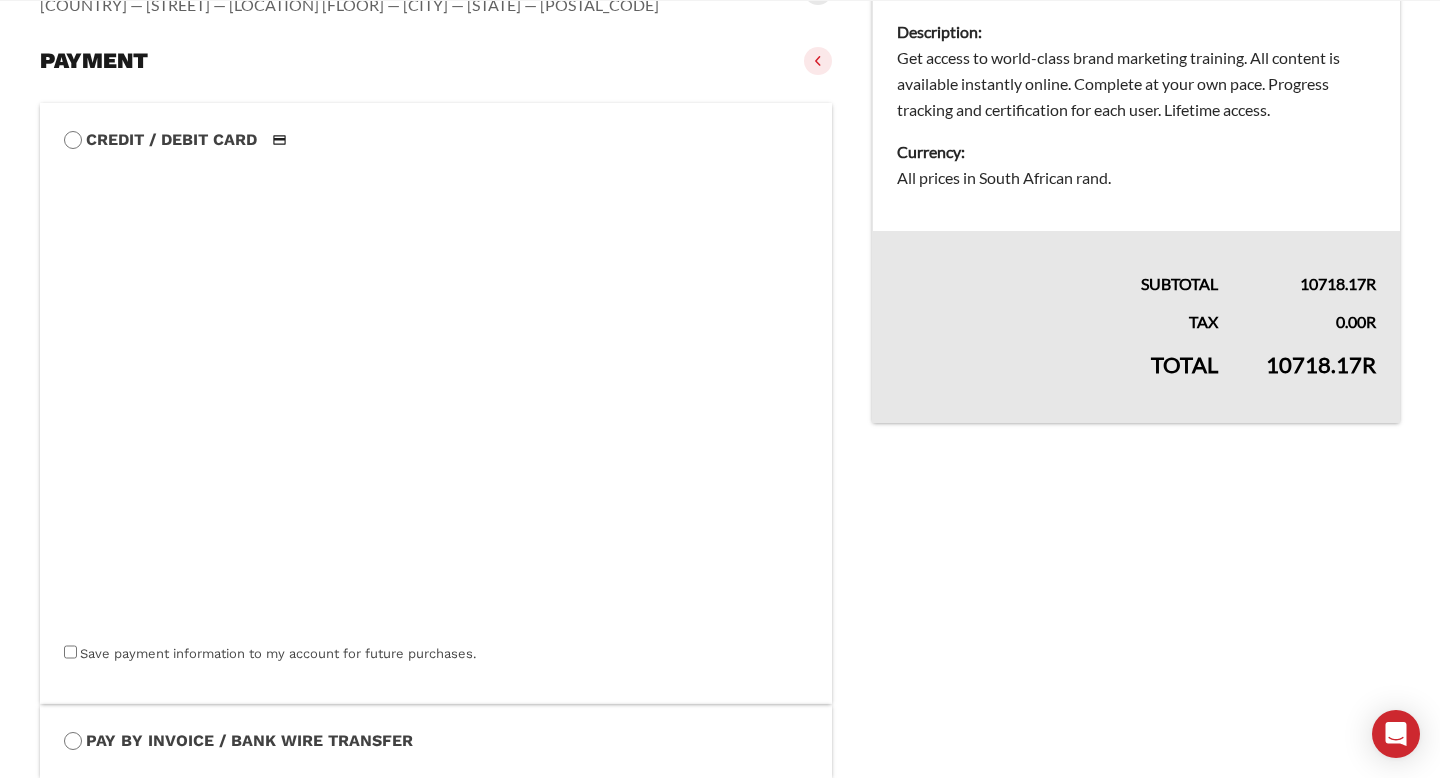 scroll, scrollTop: 395, scrollLeft: 0, axis: vertical 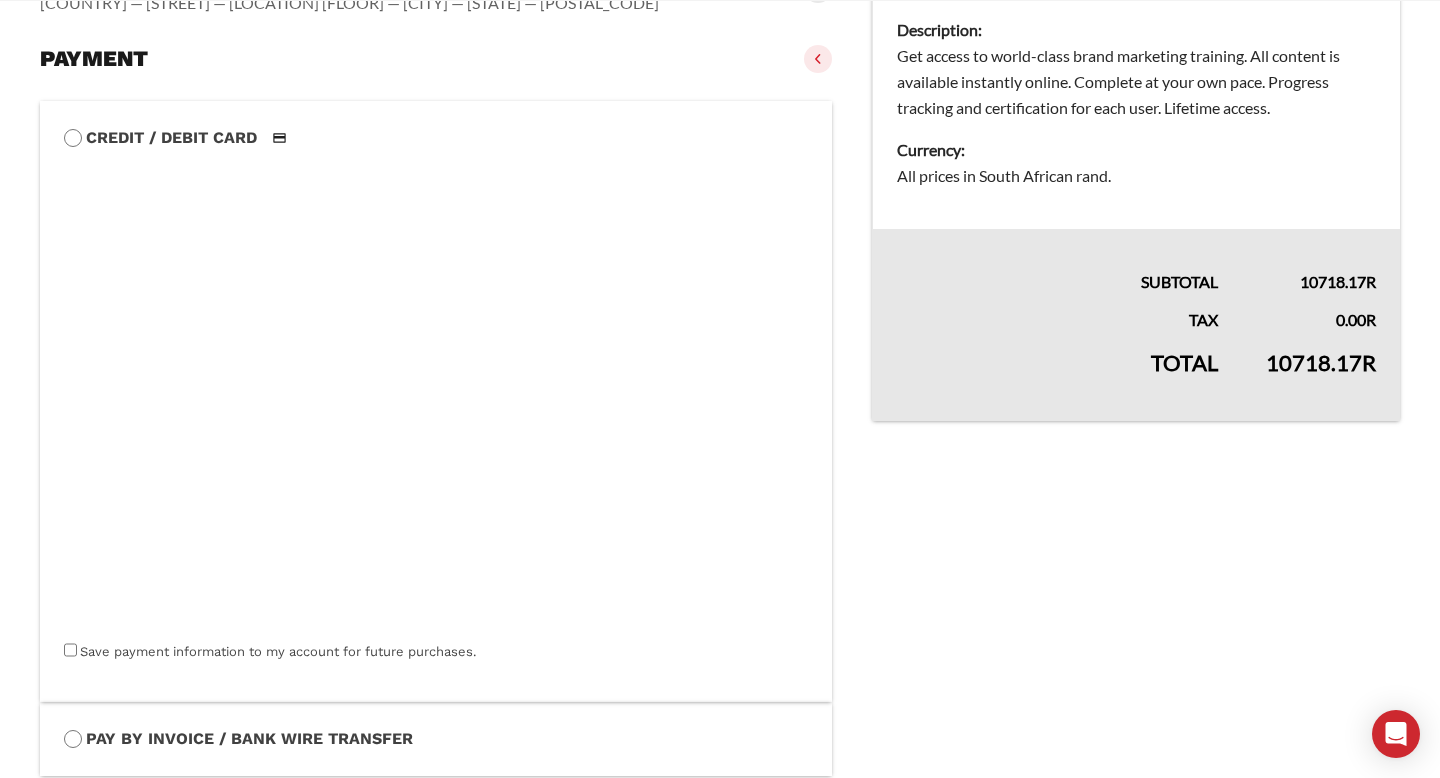 click on "Your product(s)
Minidegree program: Brand marketing 						  × 1   (remove)
Description:
Get access to world-class brand marketing training.
All content is available instantly online. Complete at your own pace.
Progress tracking and certification for each user.
Lifetime access.
Currency:
All prices in South African rand.
Subtotal
10718.17  R
Tax
0.00  R
Total
10718.17  R" at bounding box center [1136, 411] 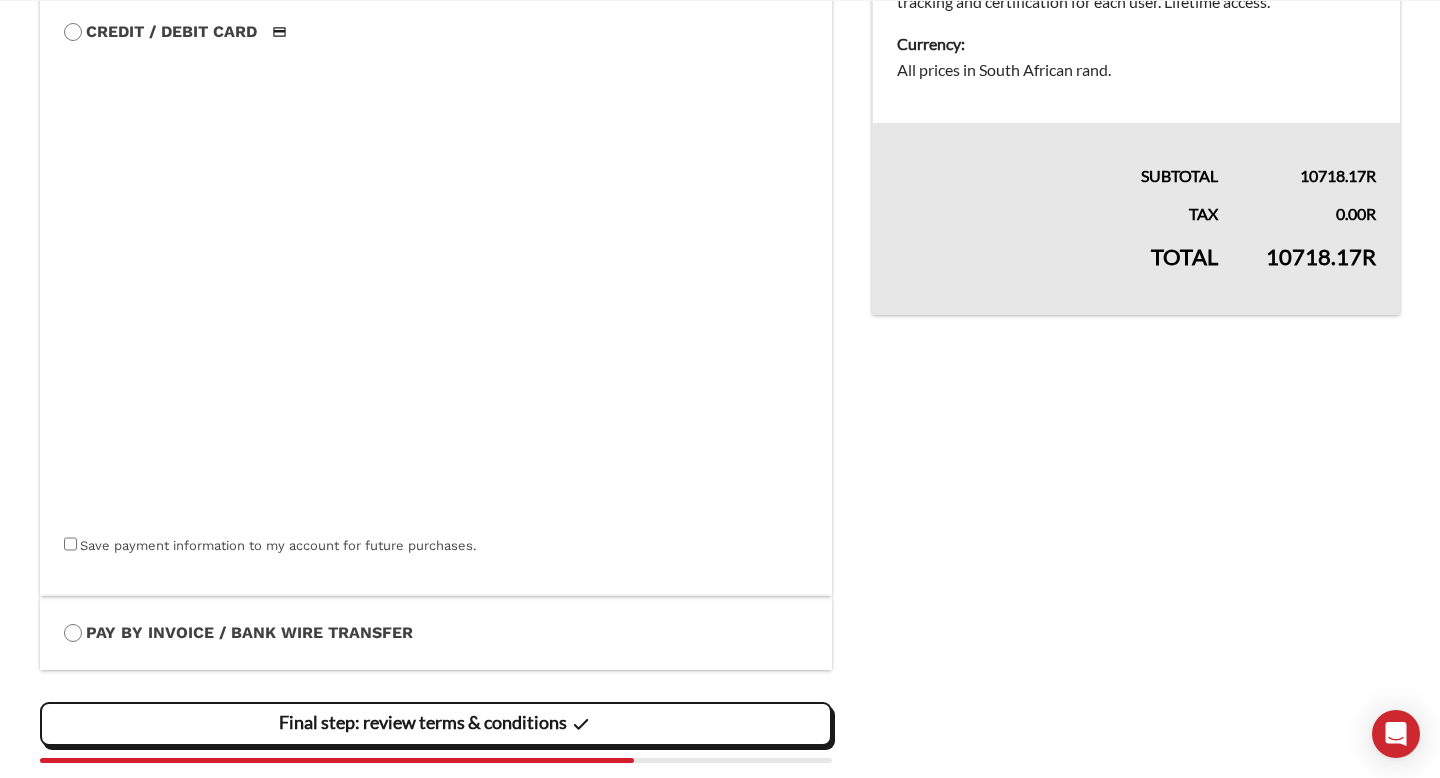 scroll, scrollTop: 605, scrollLeft: 0, axis: vertical 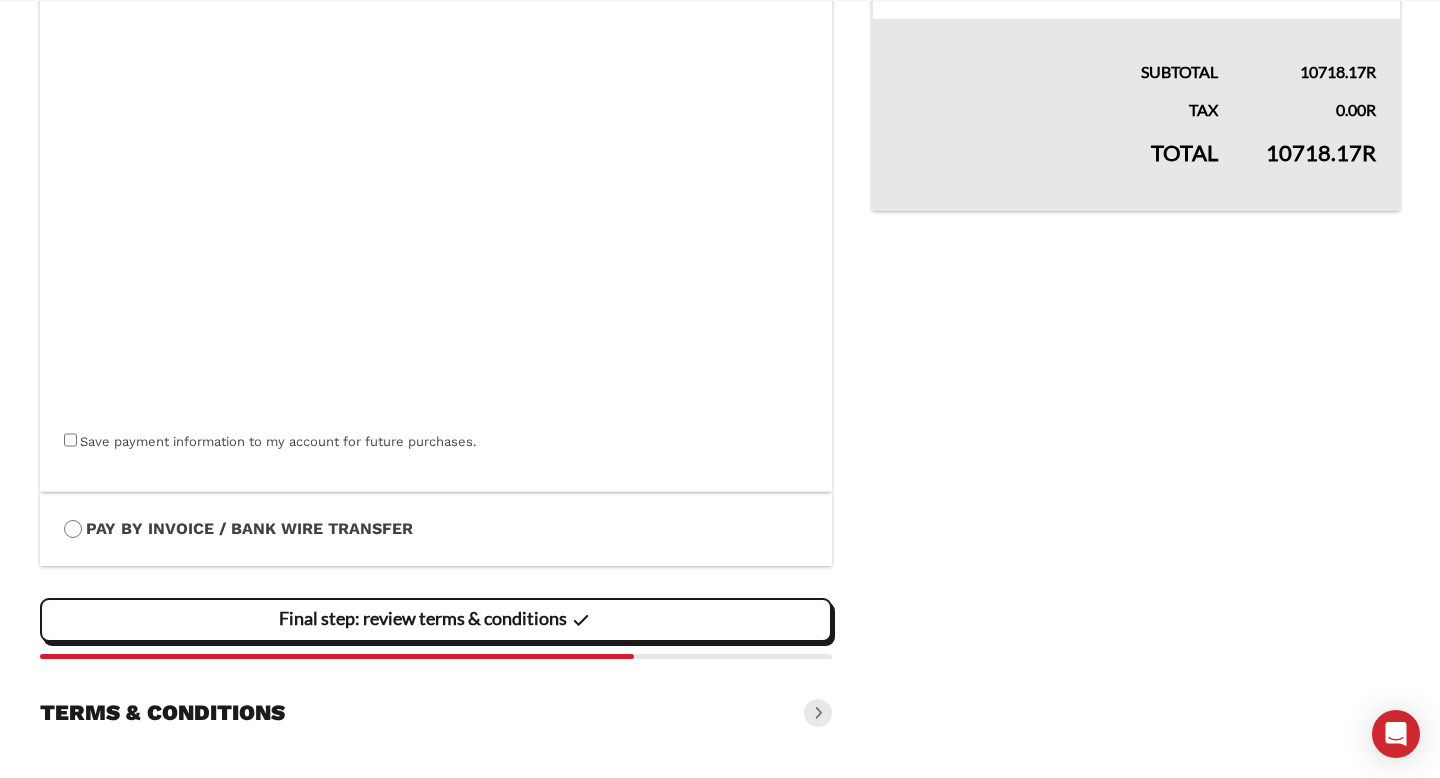 click on "Final step: review terms & conditions" at bounding box center (0, 0) 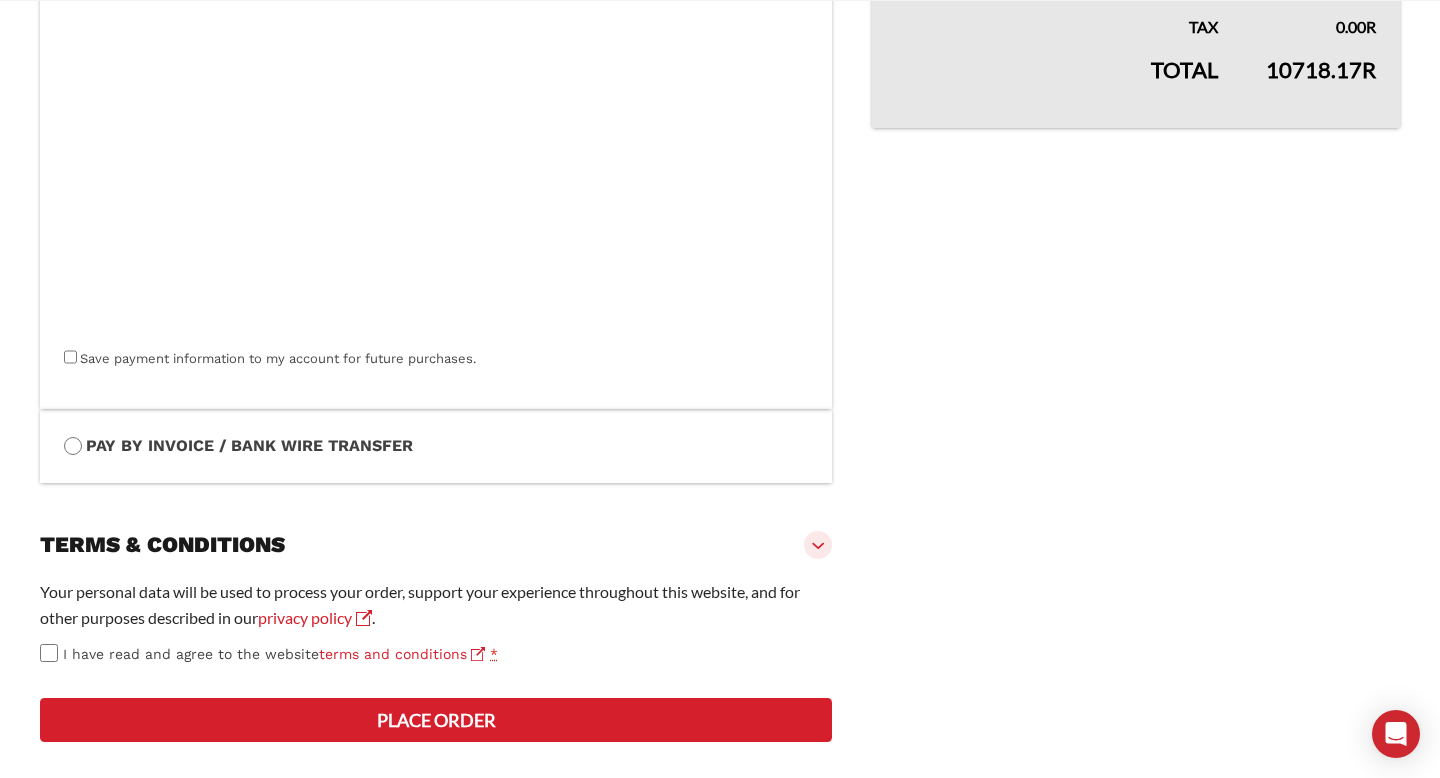scroll, scrollTop: 708, scrollLeft: 0, axis: vertical 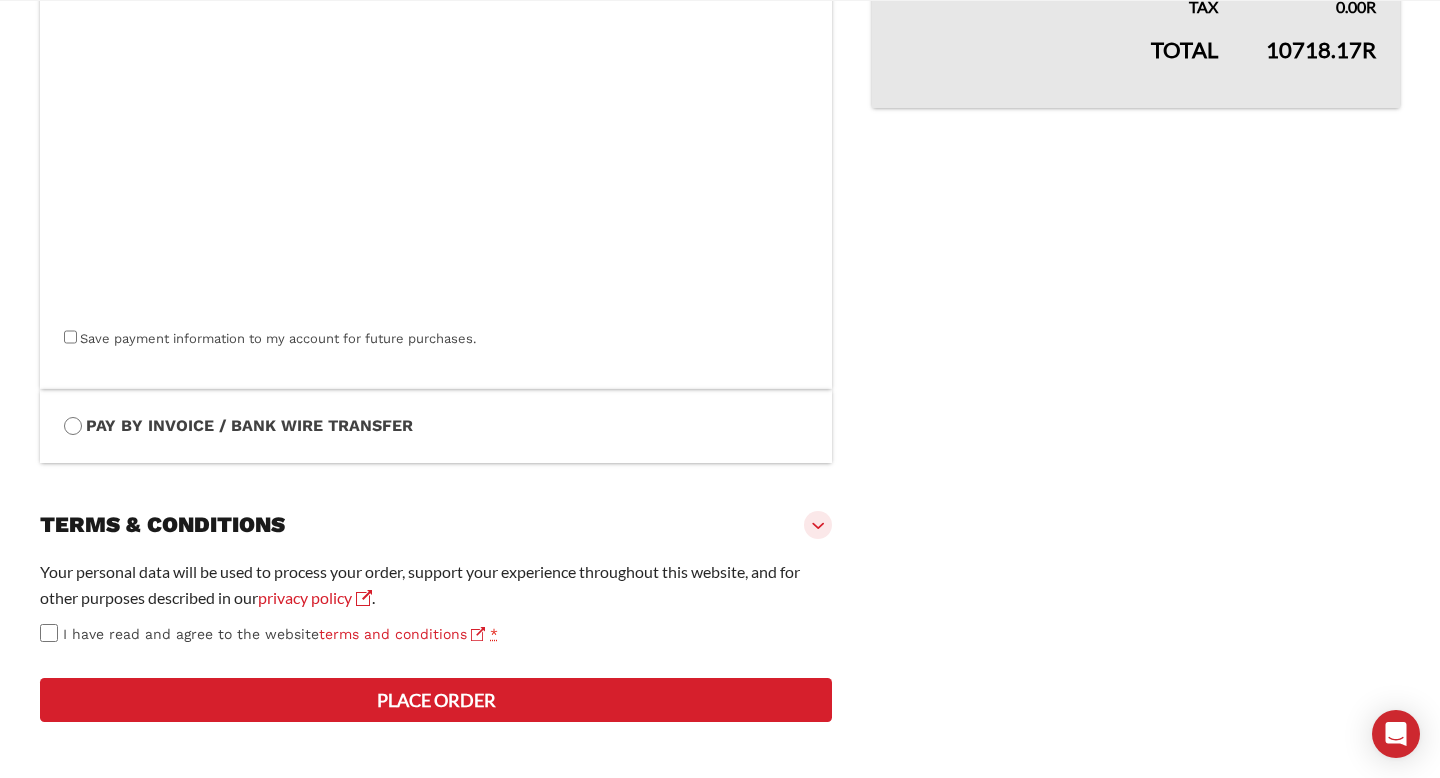 click on "Place order" at bounding box center [436, 700] 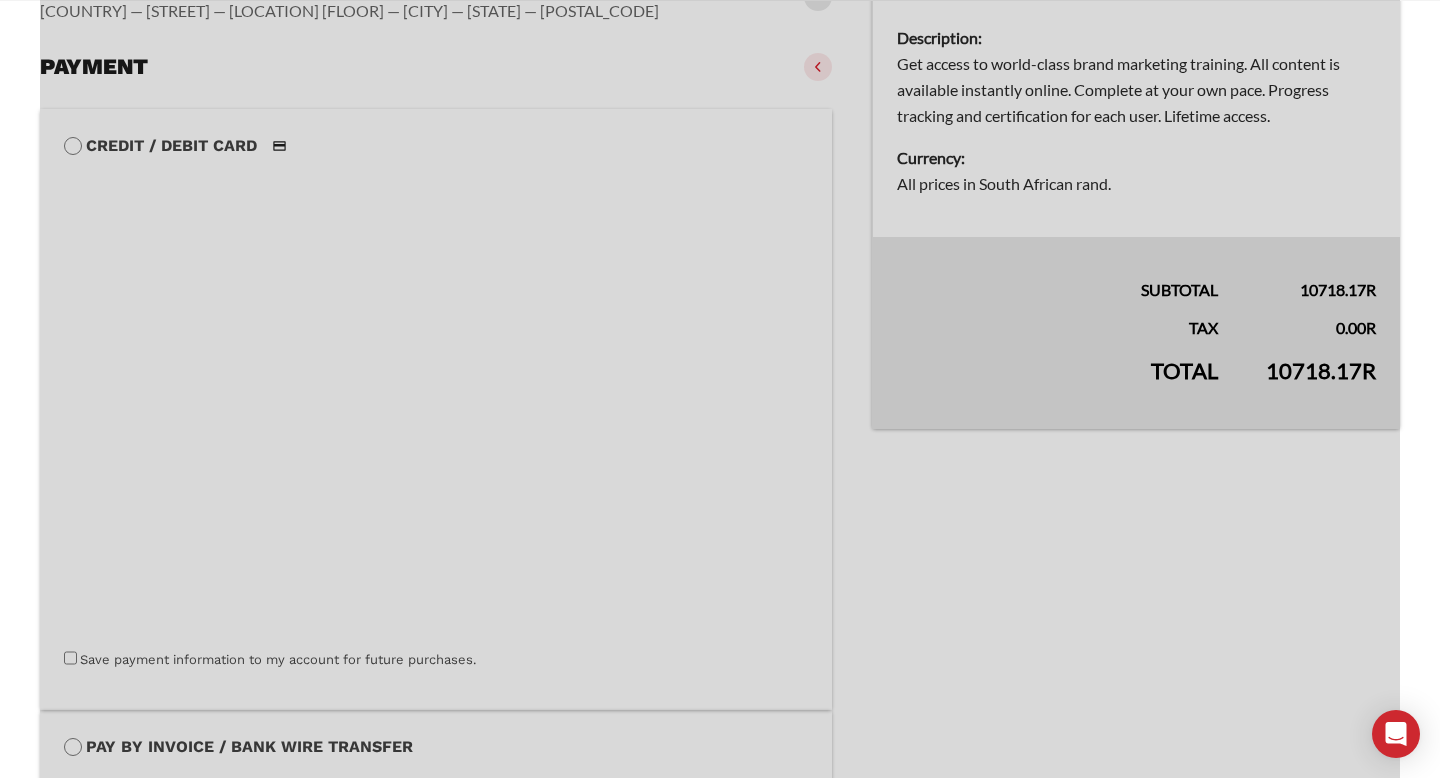 scroll, scrollTop: 820, scrollLeft: 0, axis: vertical 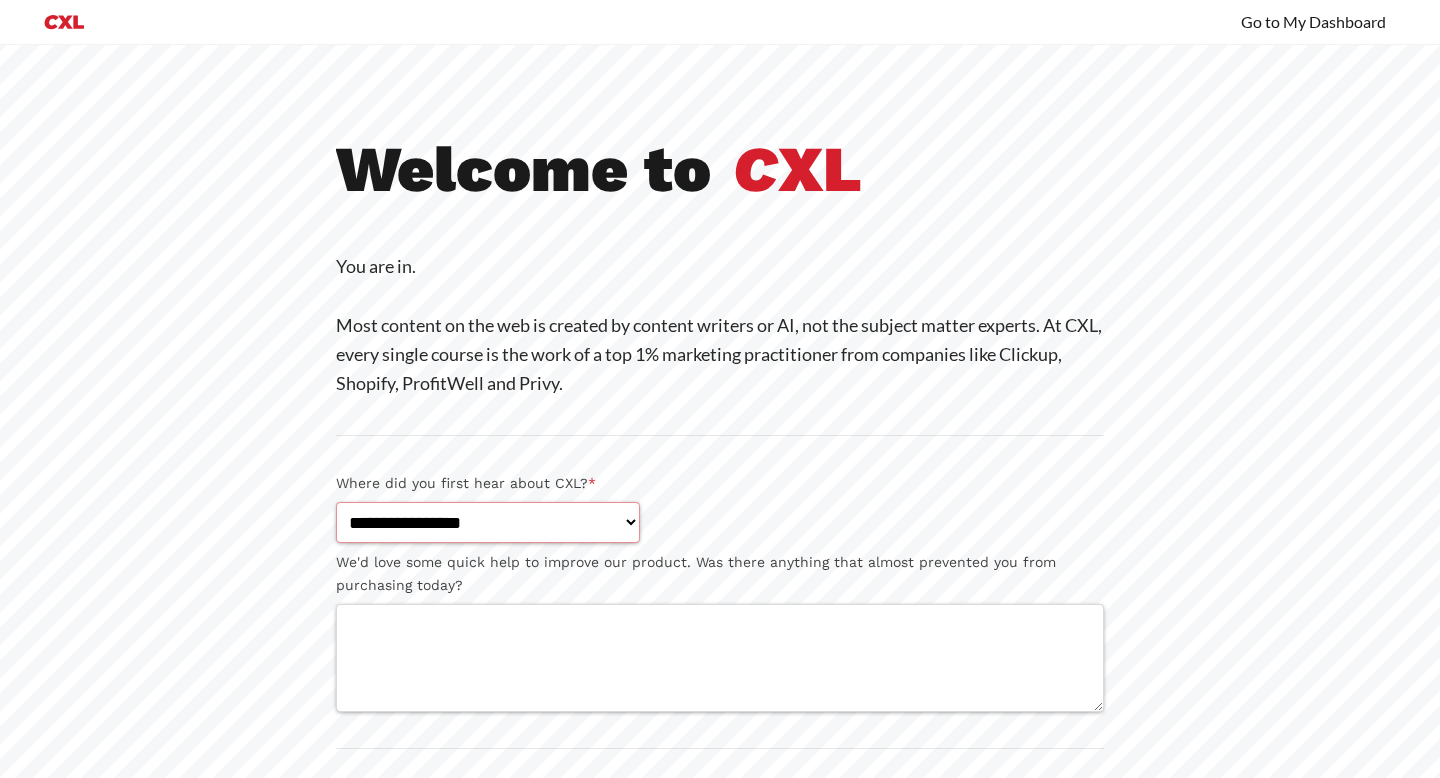 click on "**********" at bounding box center (488, 522) 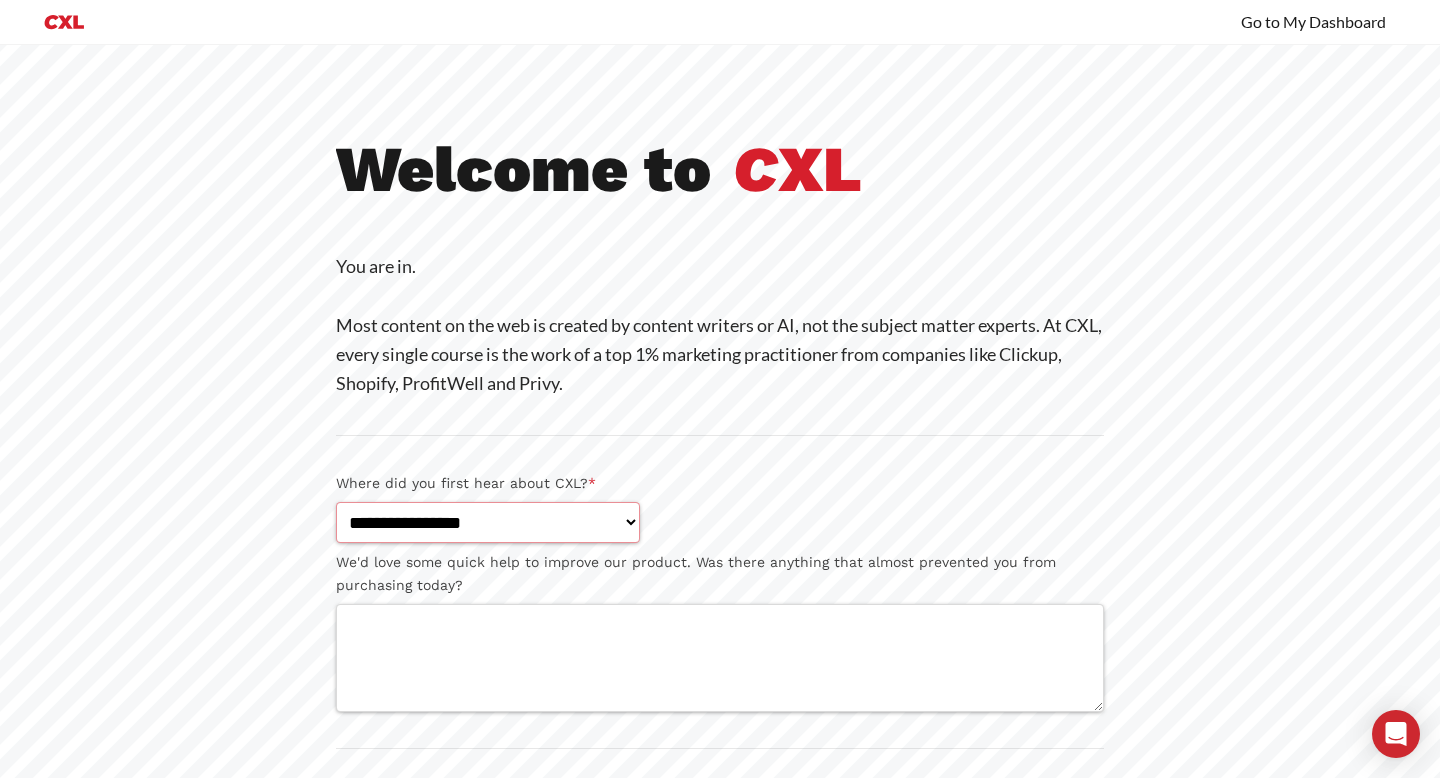 select on "**********" 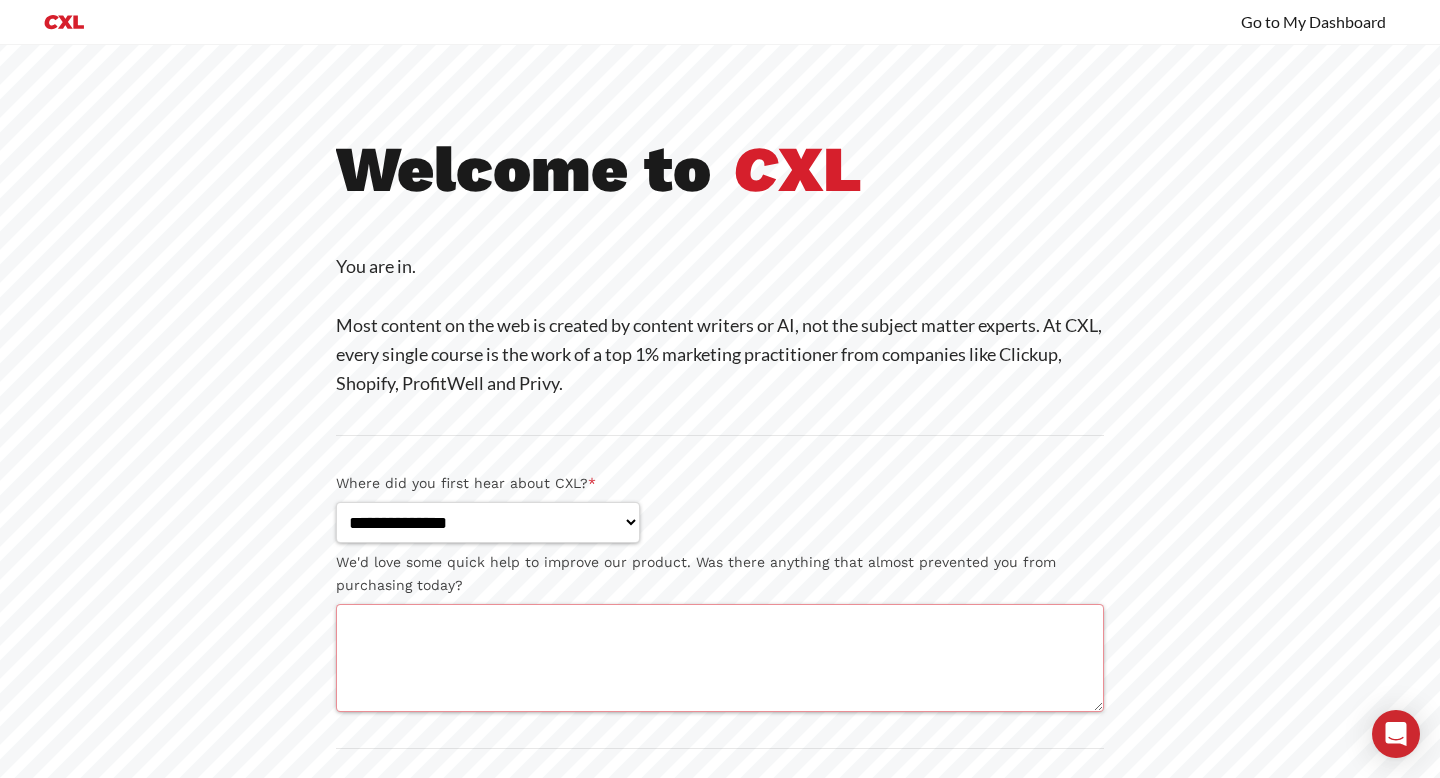 click on "We'd love some quick help to improve our product. Was there anything that almost prevented you from purchasing today?" at bounding box center (720, 658) 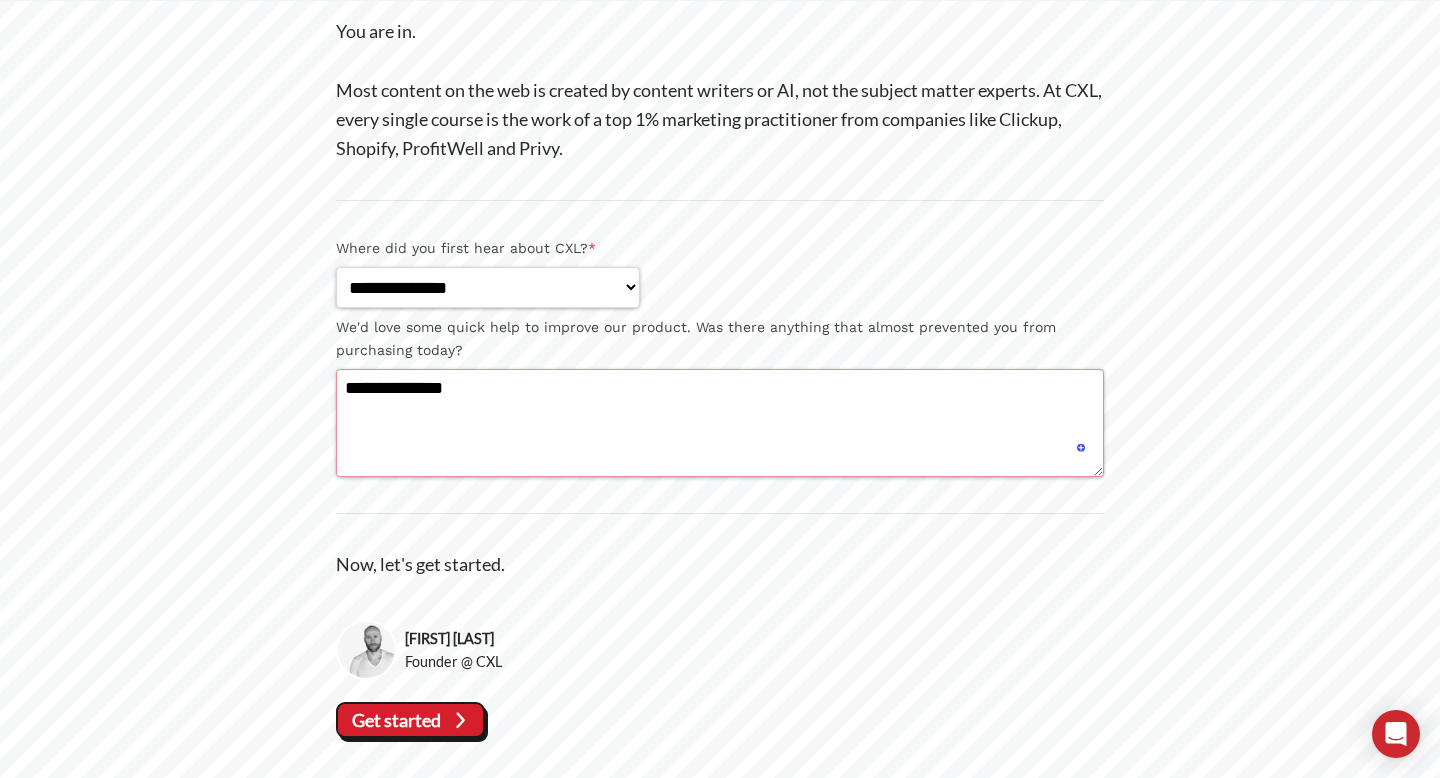 scroll, scrollTop: 294, scrollLeft: 0, axis: vertical 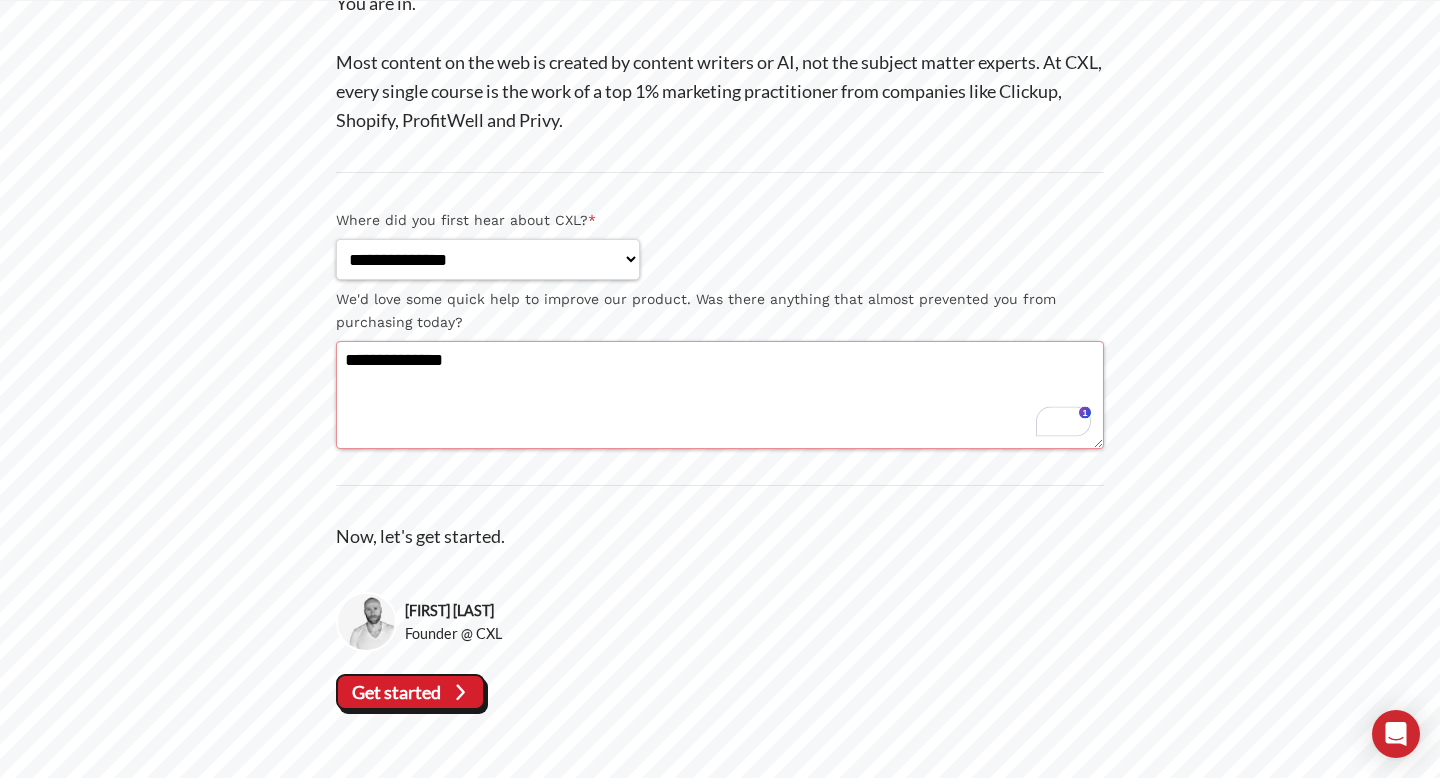 type on "**********" 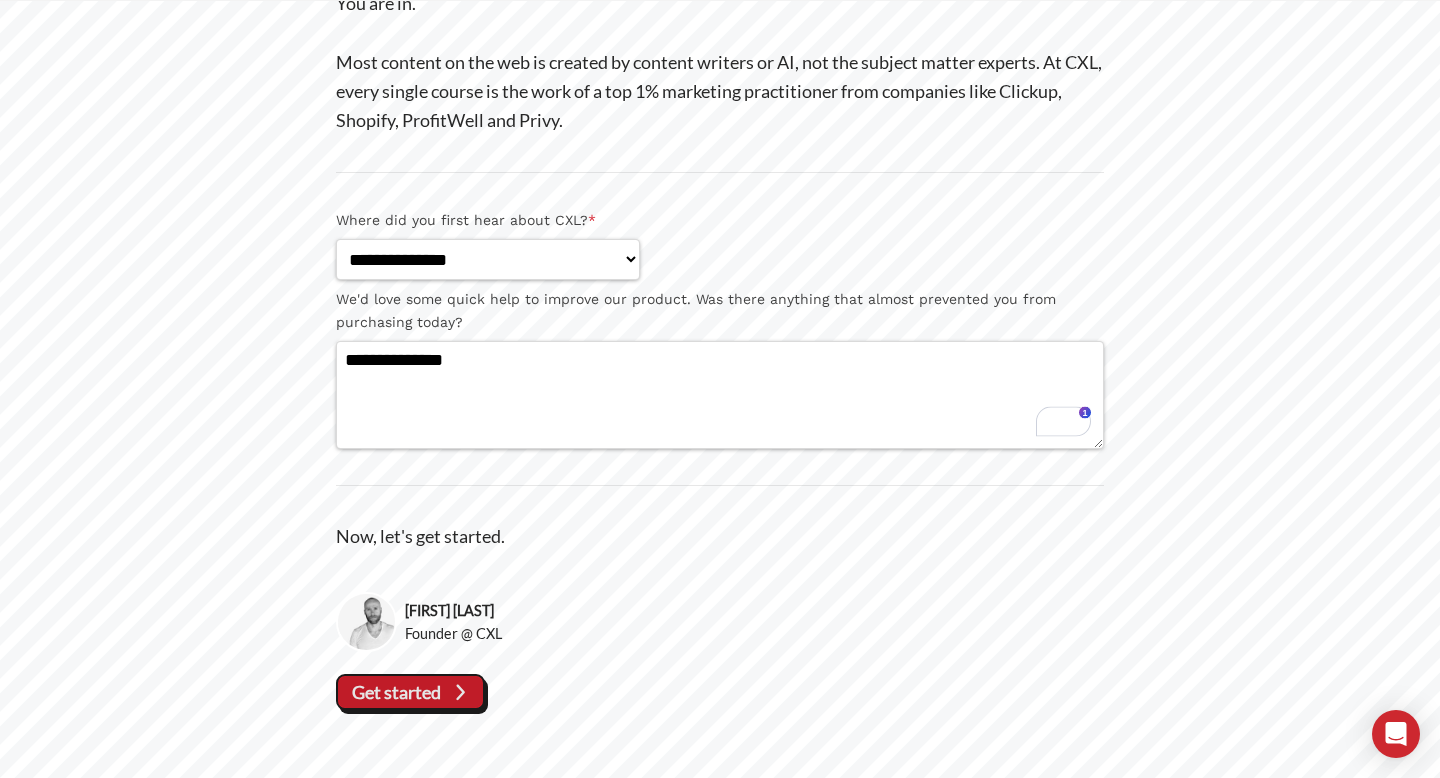 click 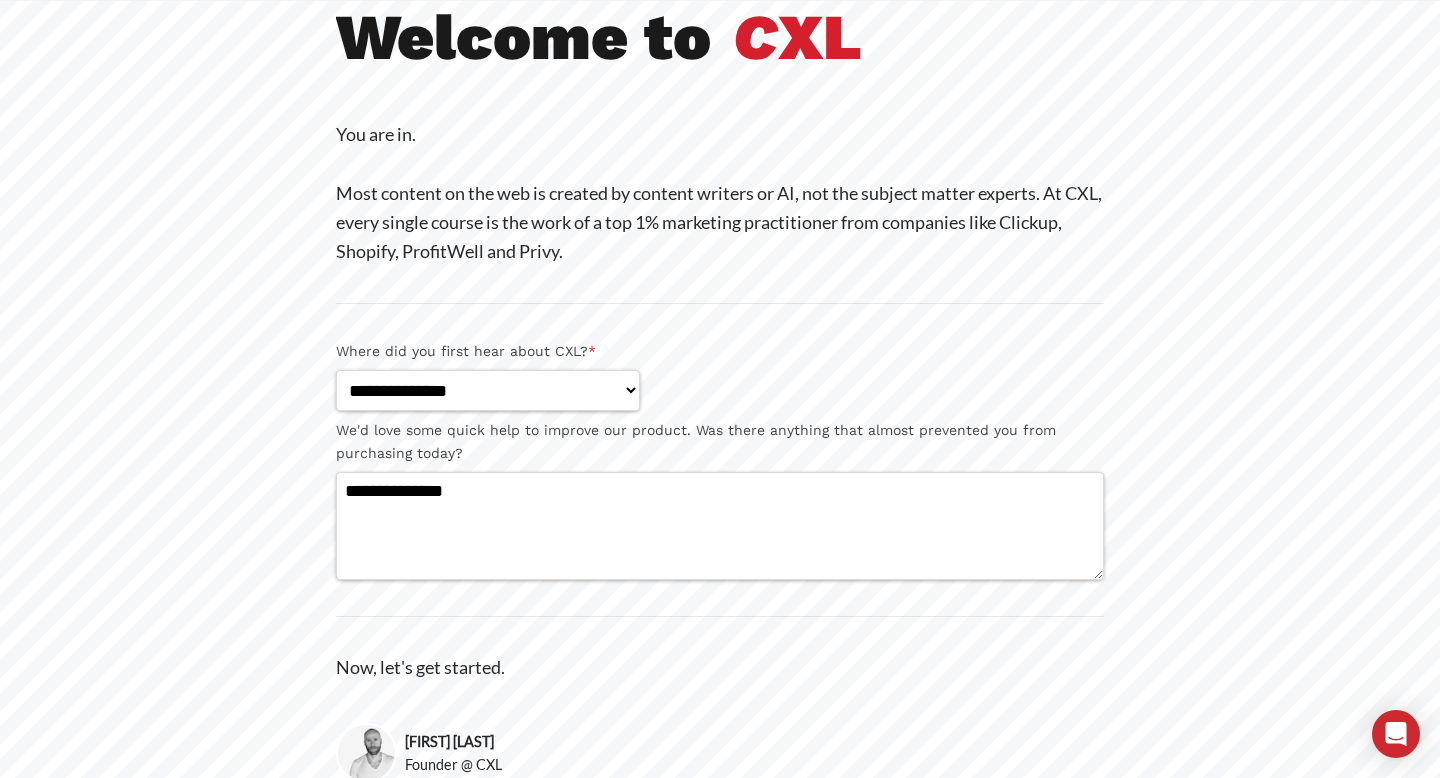 scroll, scrollTop: 142, scrollLeft: 0, axis: vertical 